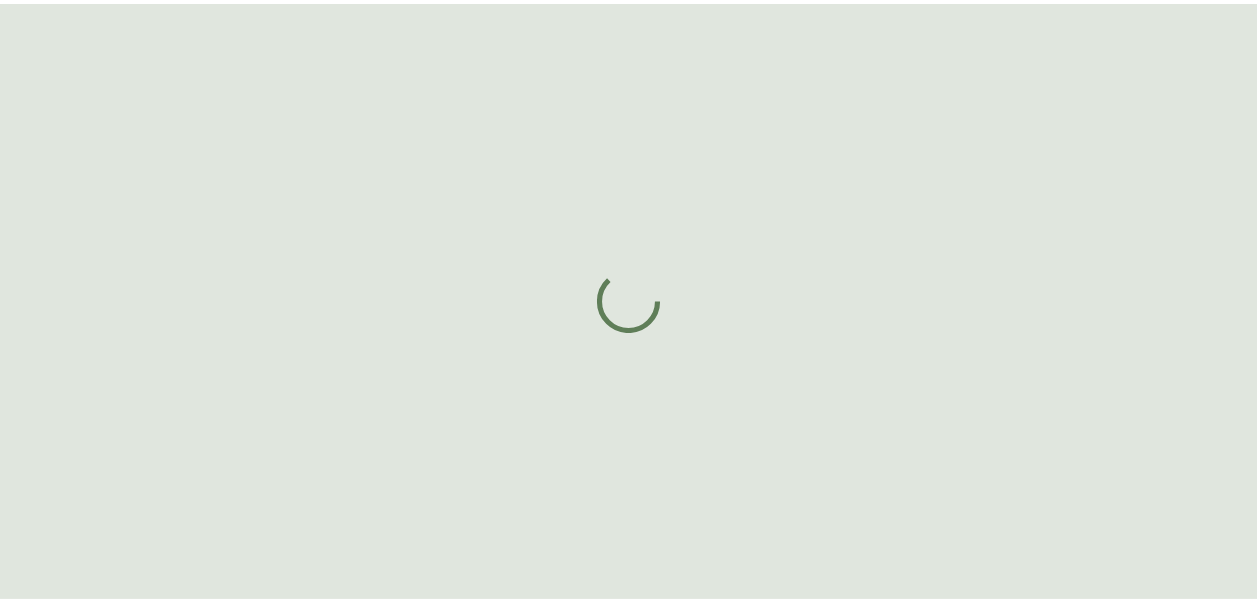 scroll, scrollTop: 0, scrollLeft: 0, axis: both 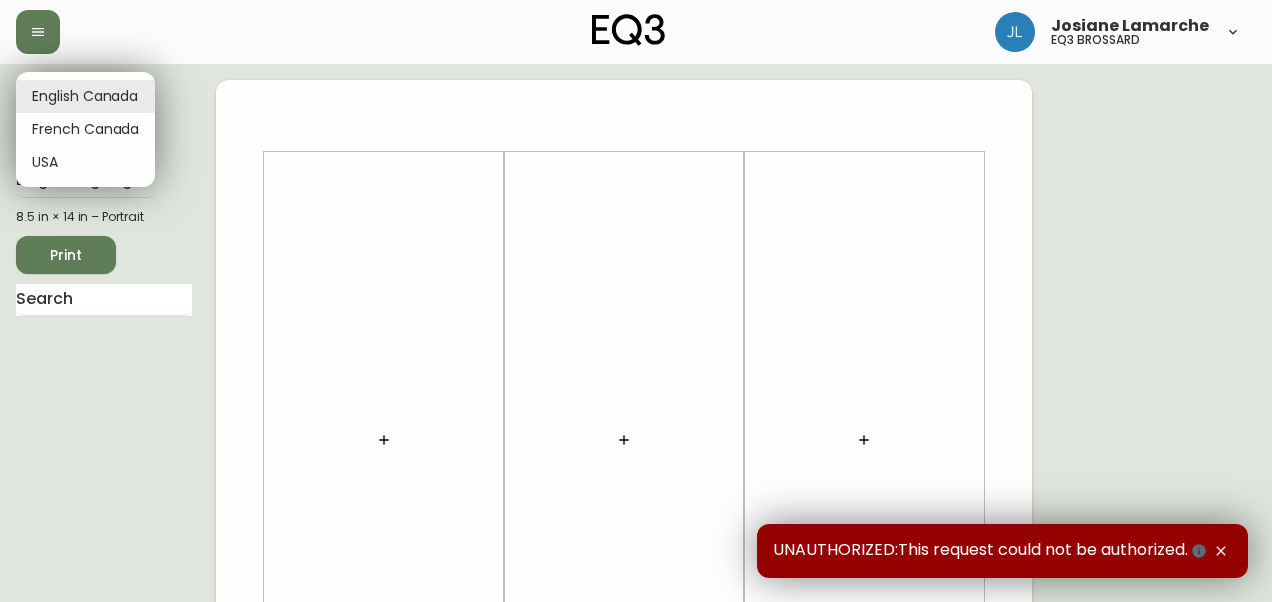 click on "Josiane Lamarche eq3 brossard   English Canada en_CA EQ3 font EQ3 Large Hang Tag large 8.5 in × 14 in – Portrait Print UNAUTHORIZED:This request could not be authorized.
English Canada French Canada USA" at bounding box center (636, 712) 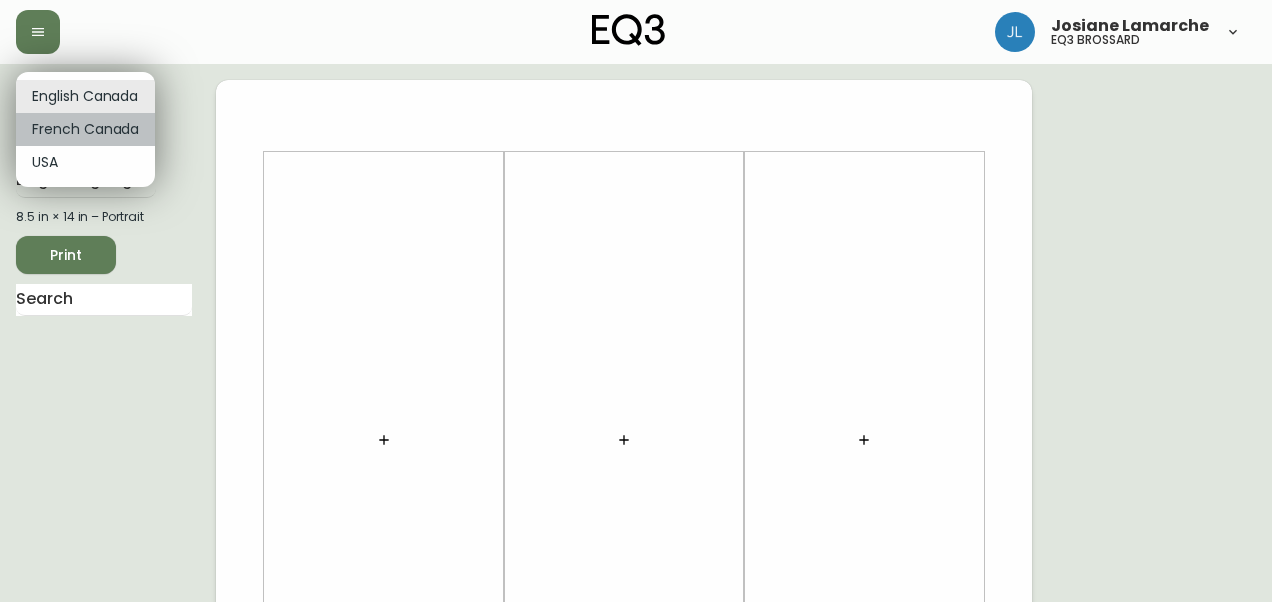 click on "French Canada" at bounding box center [85, 129] 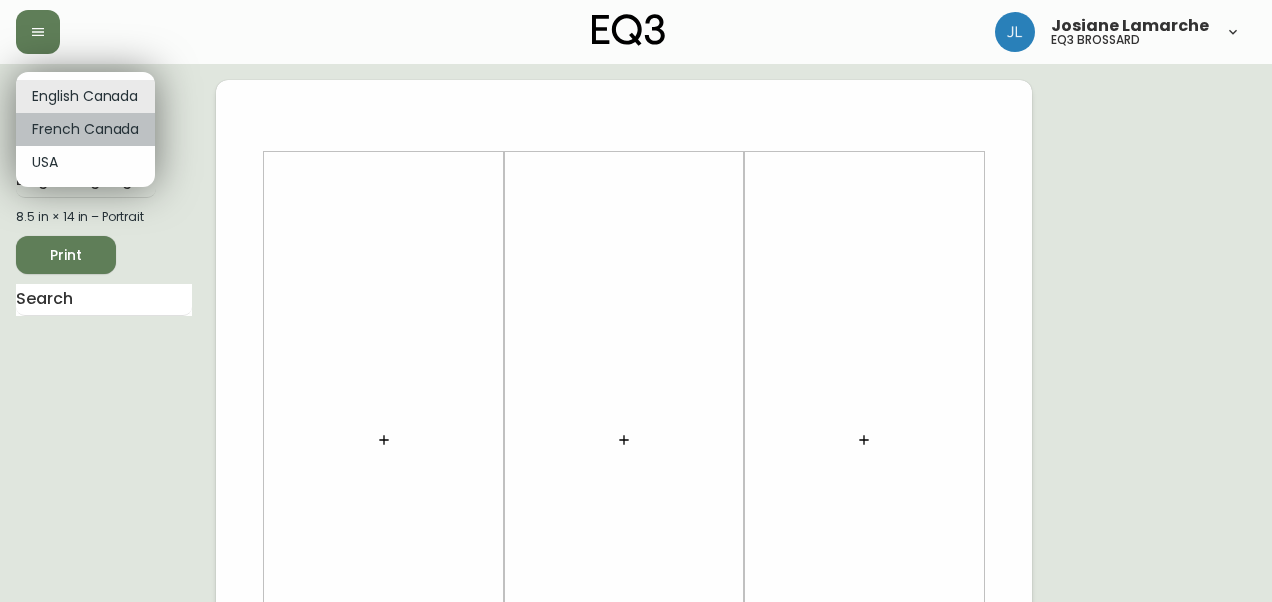 type on "fr_CA" 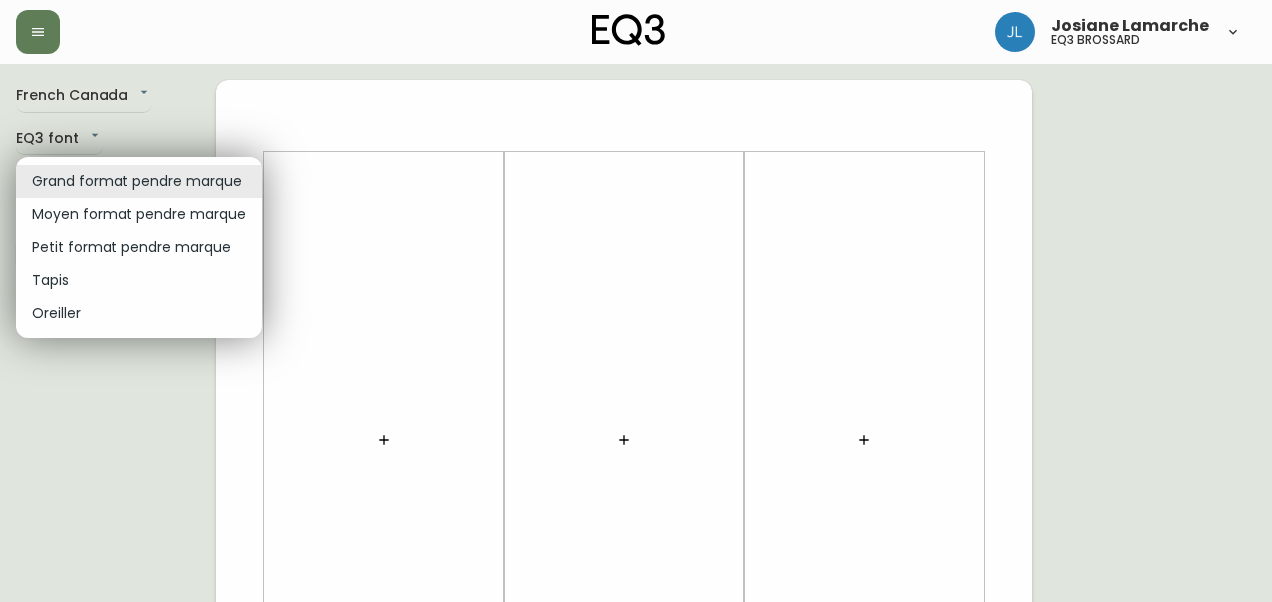 click on "Josiane Lamarche eq3 brossard   French Canada fr_CA EQ3 font EQ3 Grand format pendre marque large 8.5 po × 14 po – Portrait Imprimer
Grand format pendre marque Moyen format pendre marque Petit format pendre marque Tapis Oreiller" at bounding box center [636, 712] 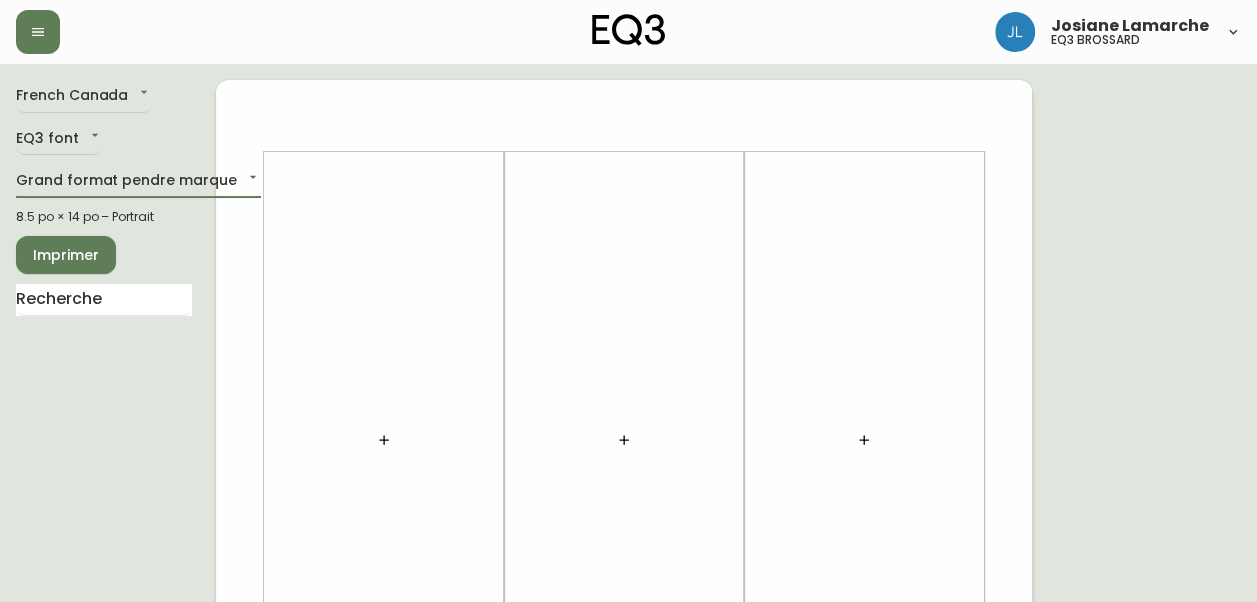 click at bounding box center [384, 440] 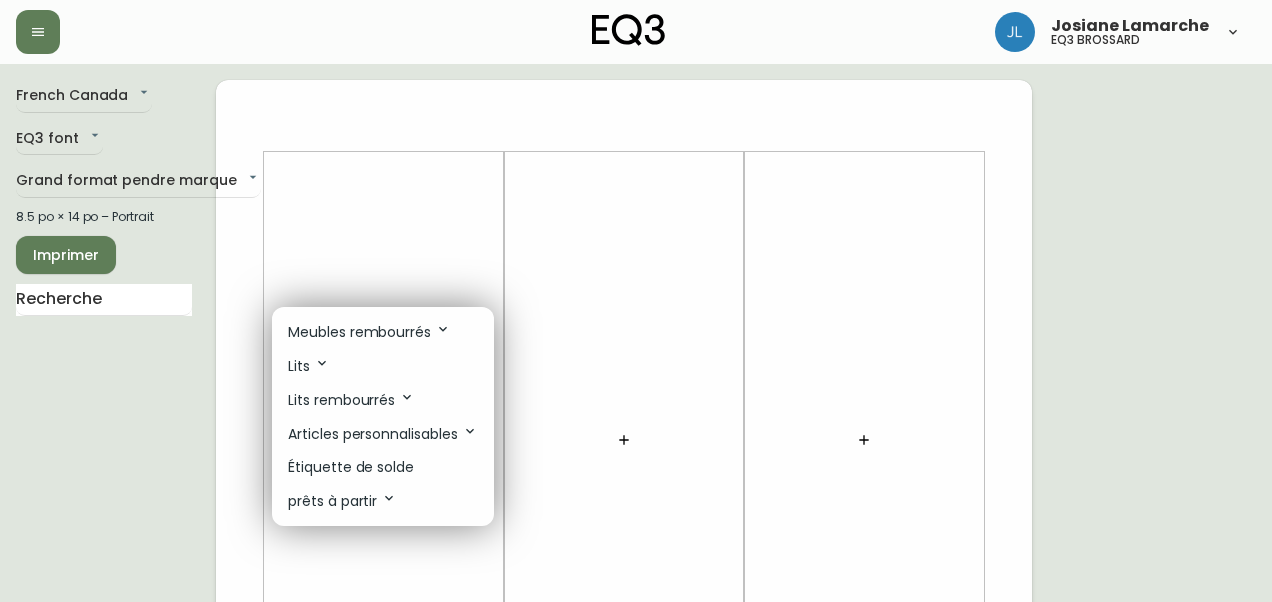 click on "Étiquette de solde" at bounding box center [383, 467] 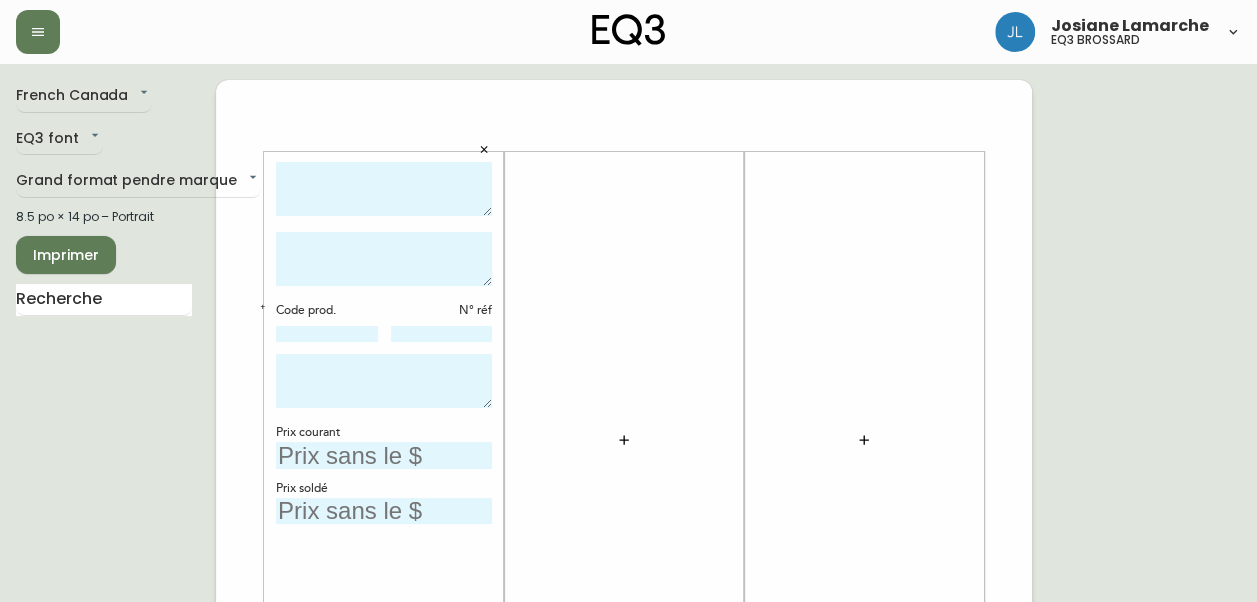 click 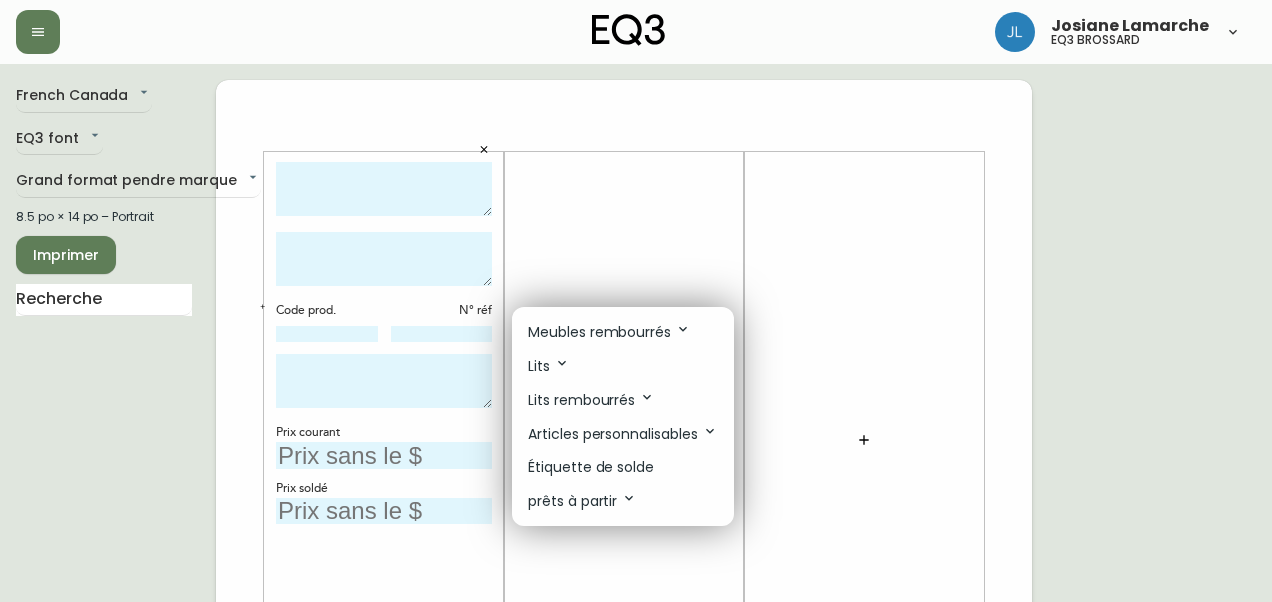 click on "Étiquette de solde" at bounding box center (591, 467) 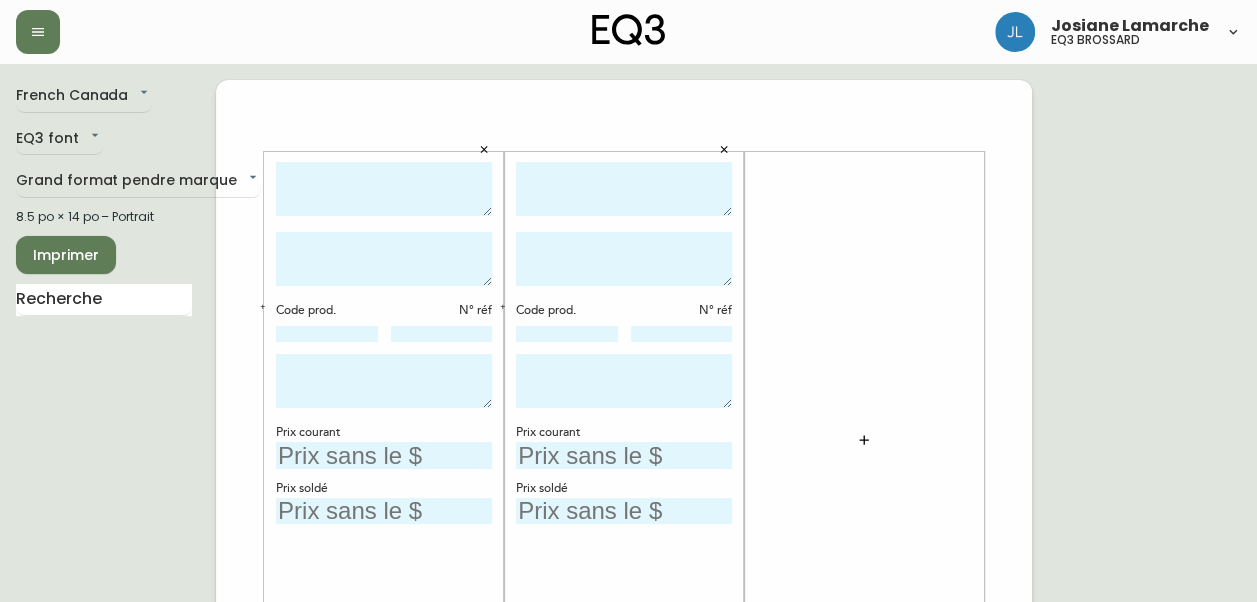 click at bounding box center [384, 189] 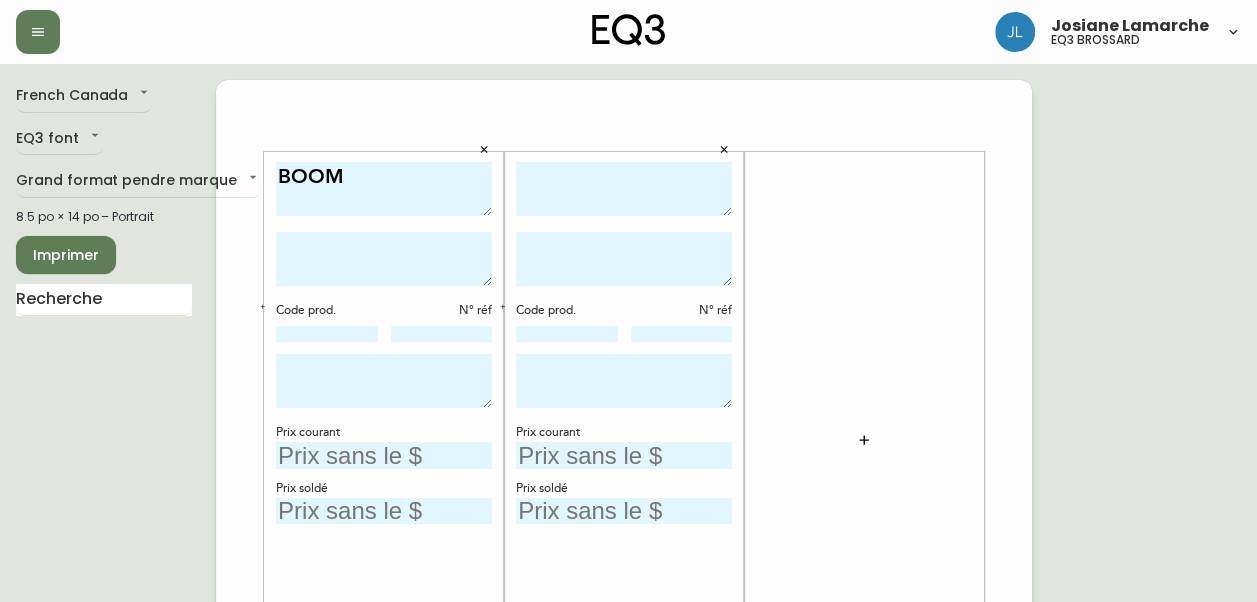 type on "BOOM" 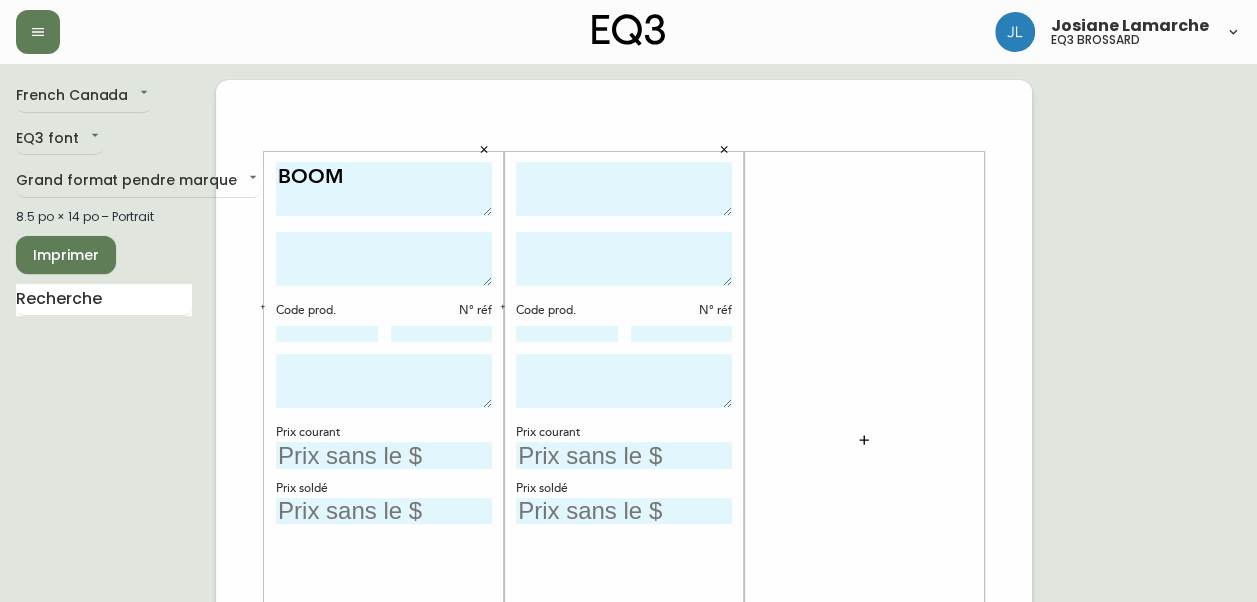 click at bounding box center [624, 189] 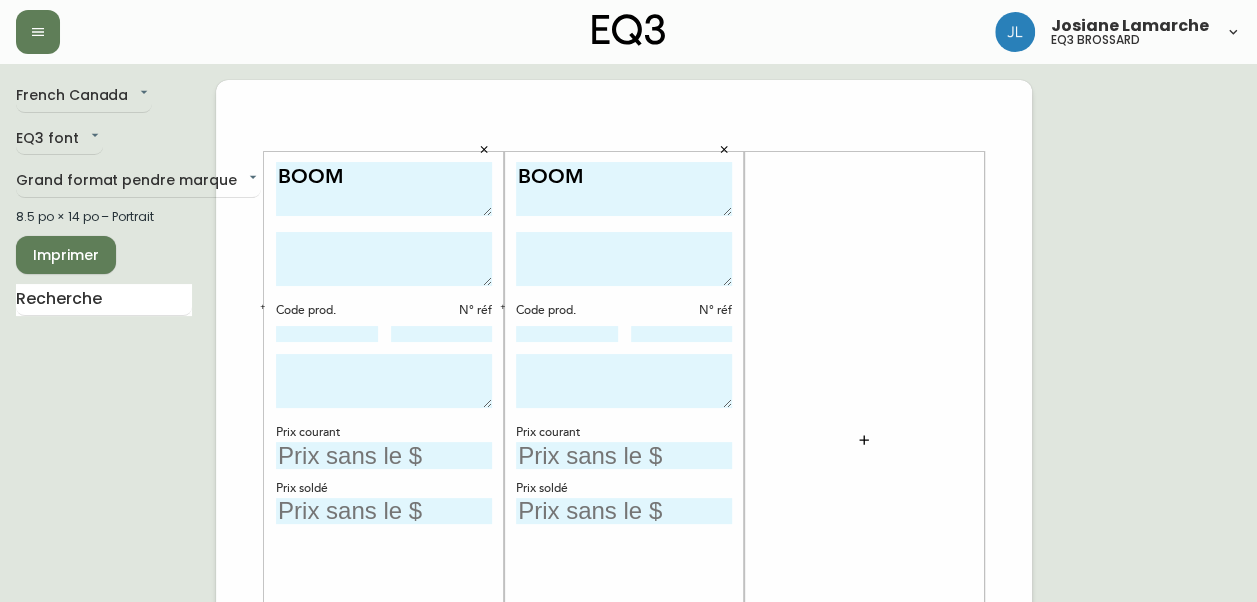 type on "BOOM" 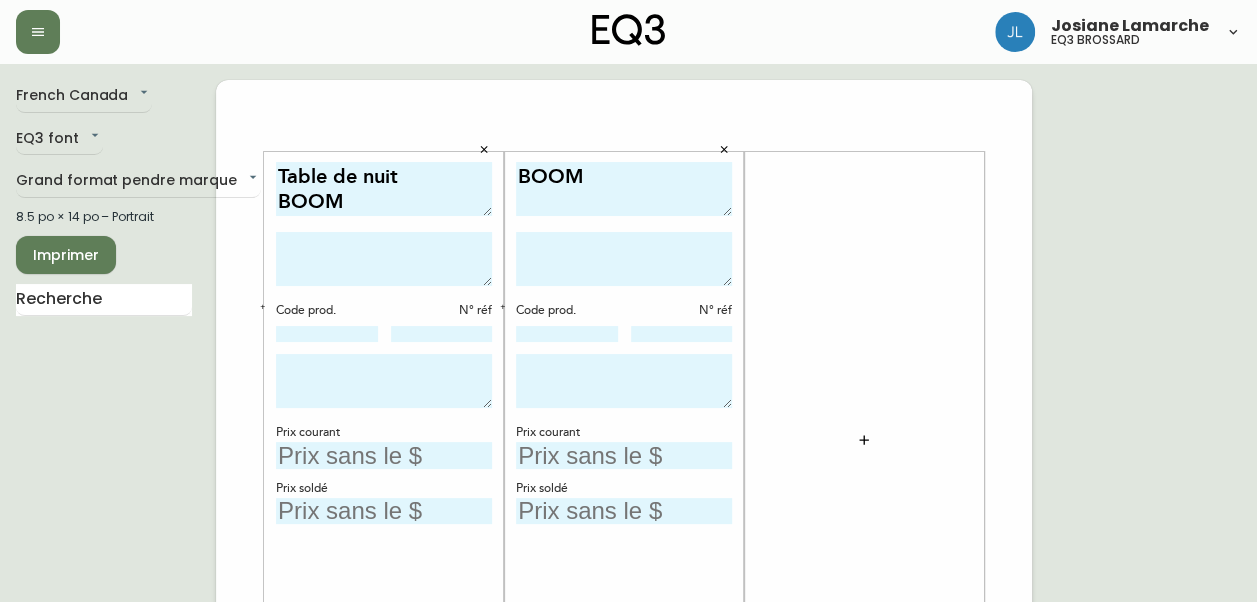 type on "Table de nuit
BOOM" 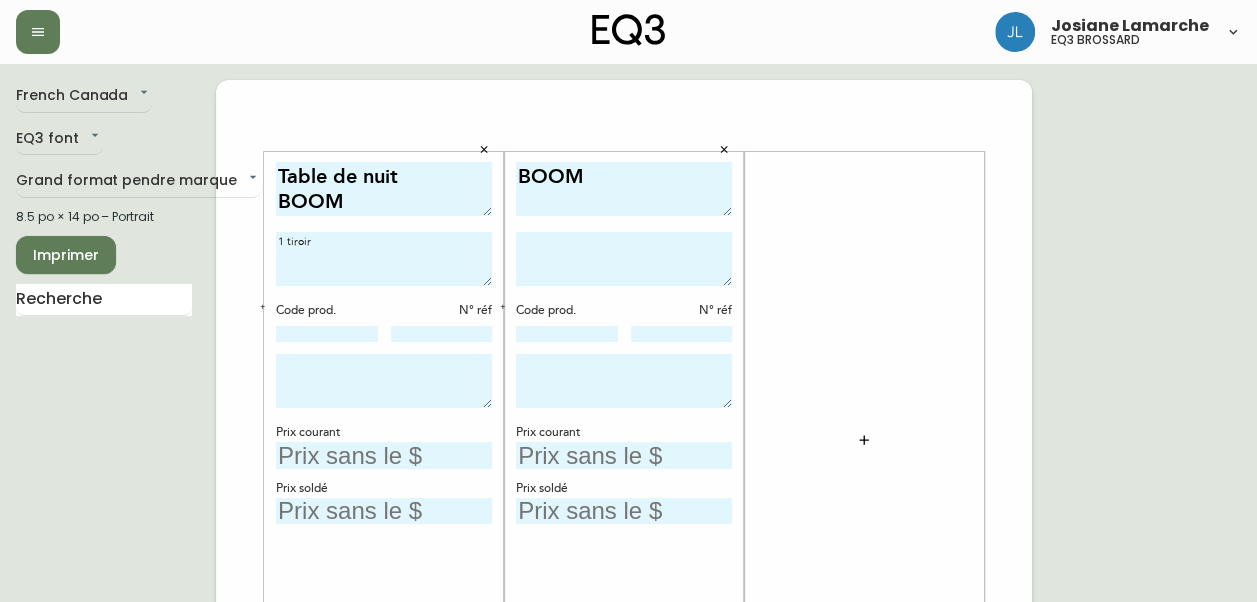 type on "1 tiroir" 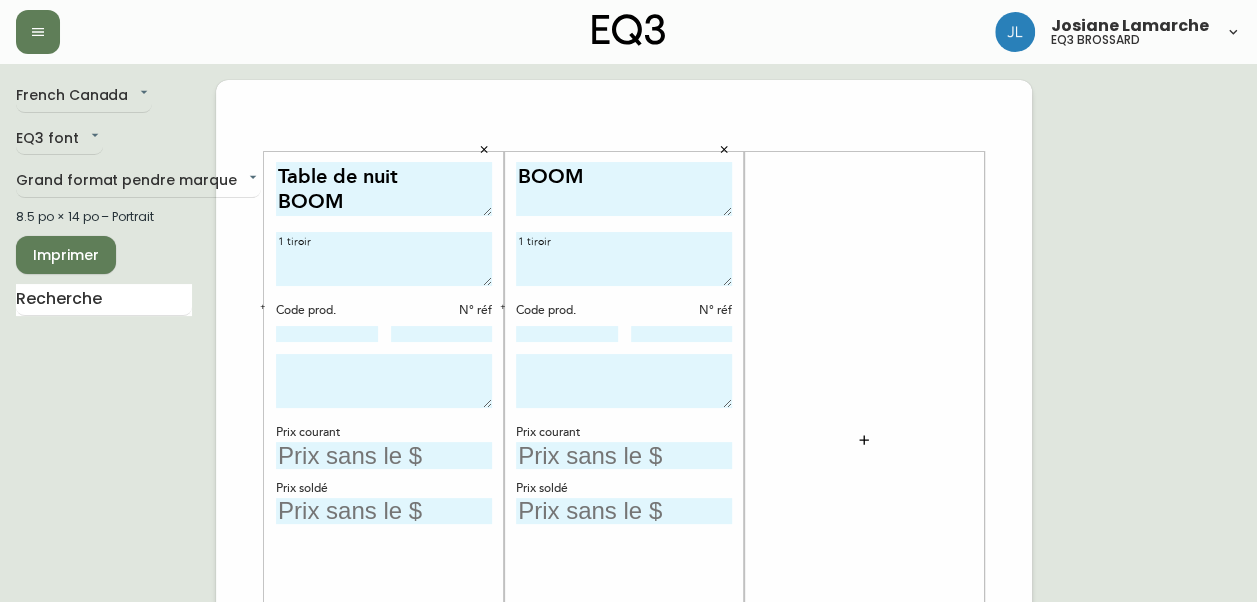 type on "1 tiroir" 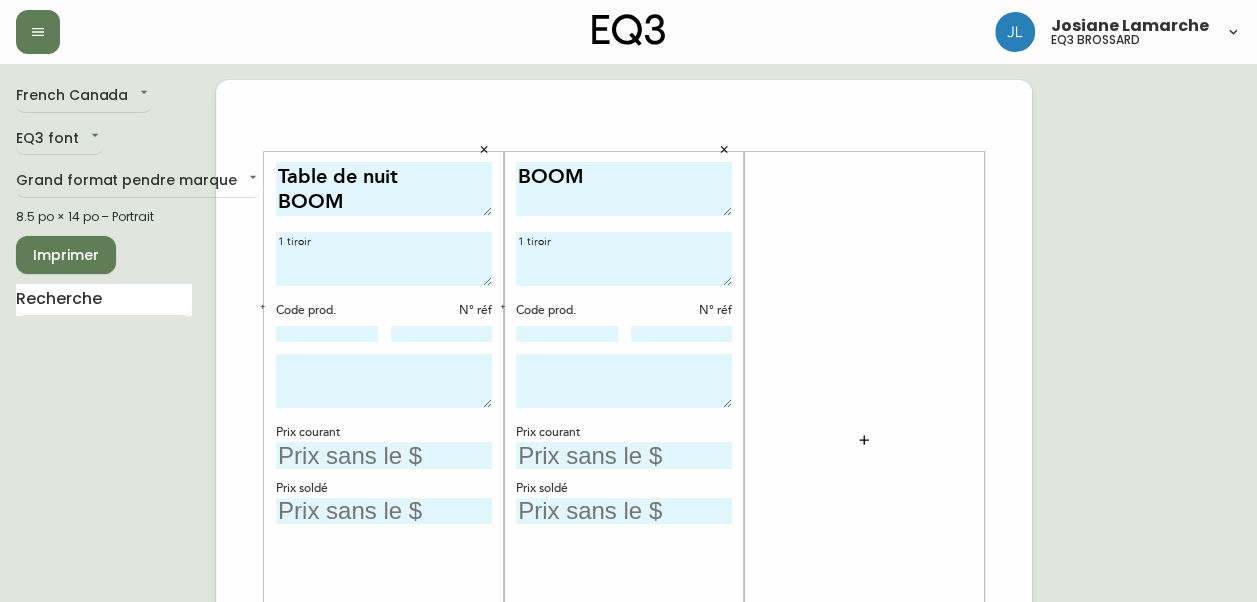 click on "BOOM" at bounding box center [624, 189] 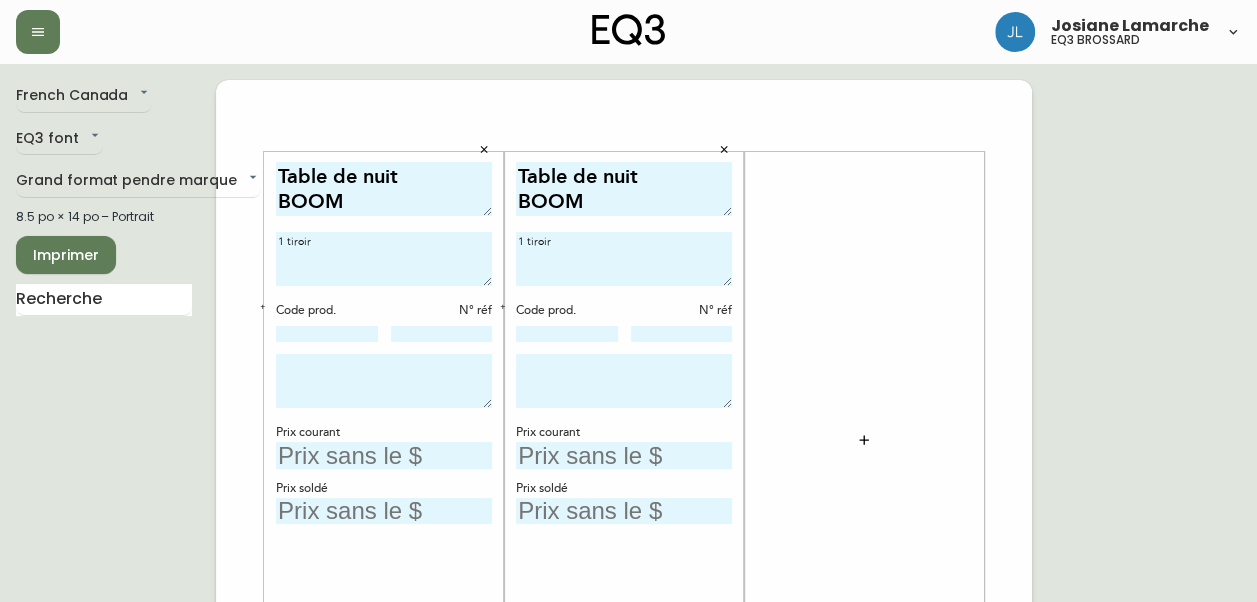 type on "Table de nuit
BOOM" 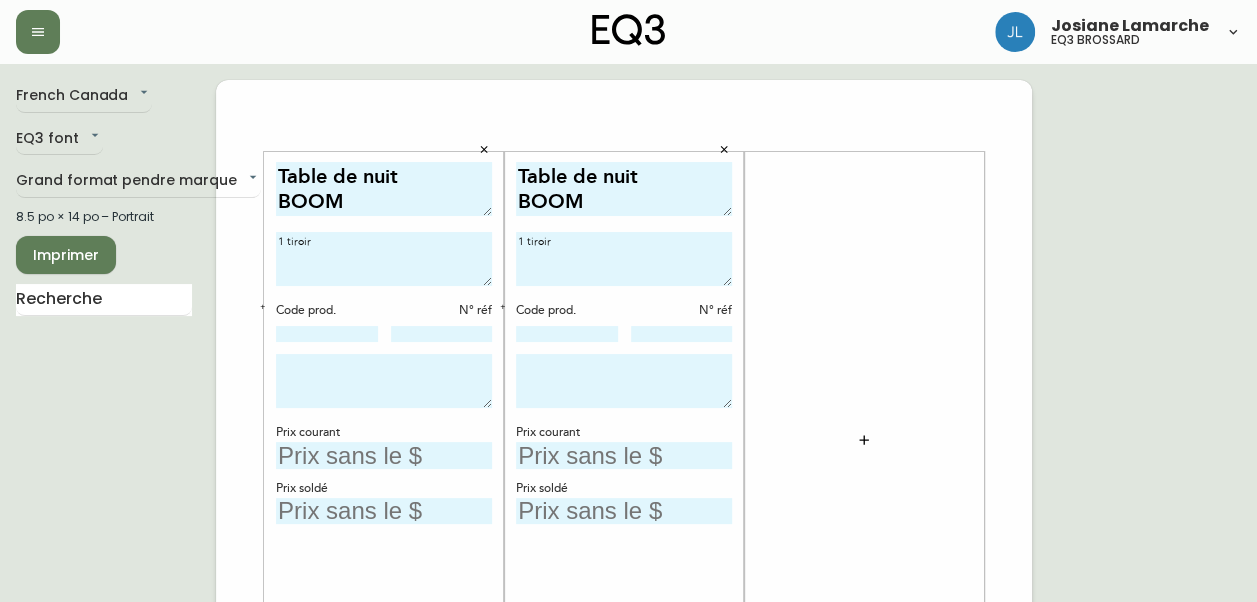 click on "1 tiroir" at bounding box center (624, 259) 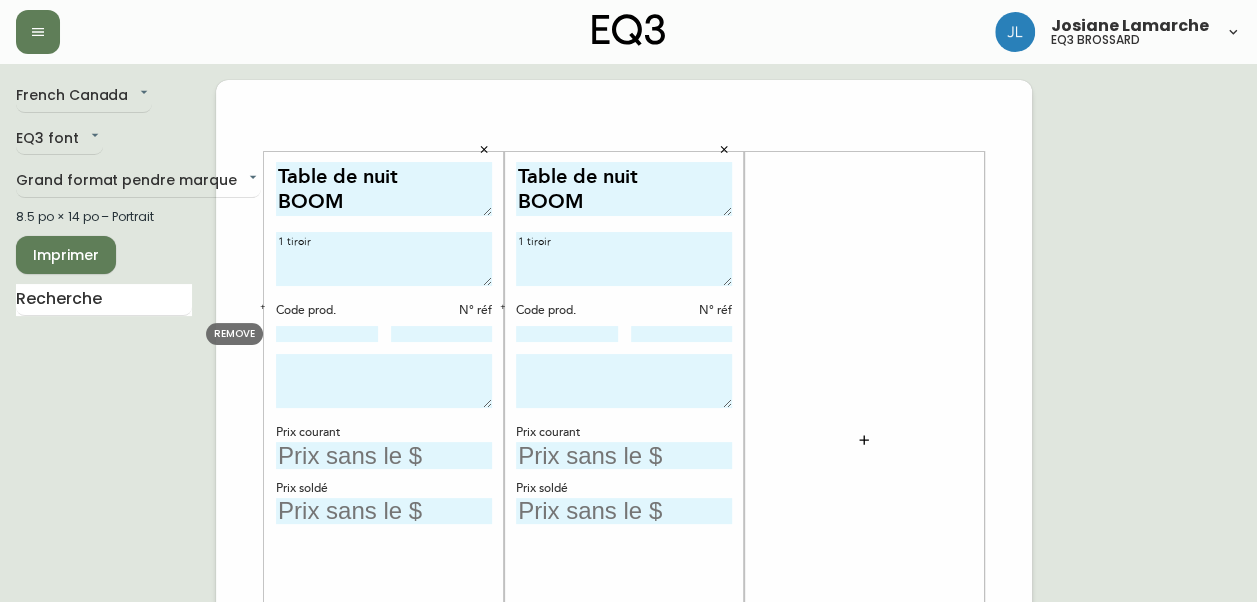 click on "Table de nuit
BOOM 1 tiroir  Code prod. N° réf Prix courant Prix soldé" at bounding box center [384, 440] 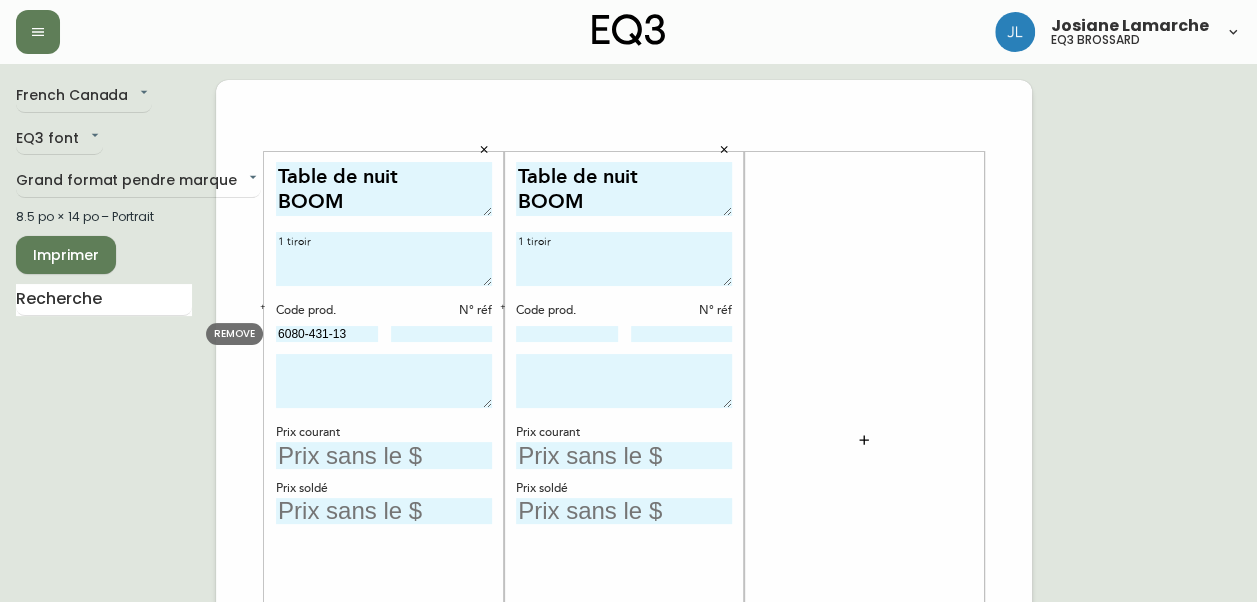 type on "6080-431-13" 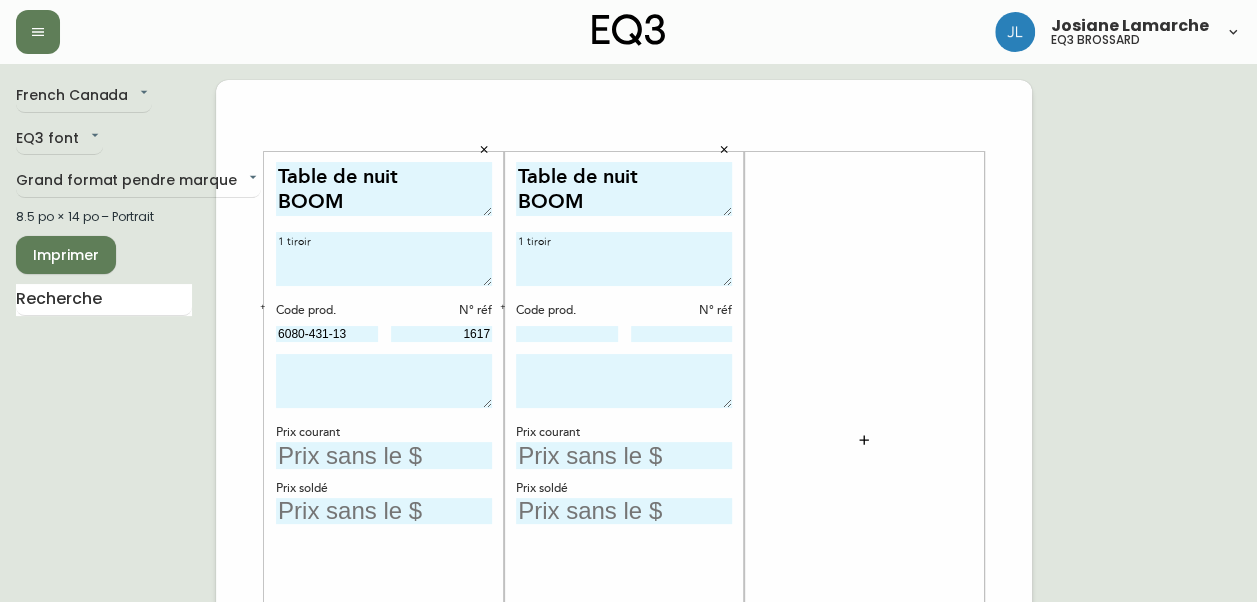 type on "1617" 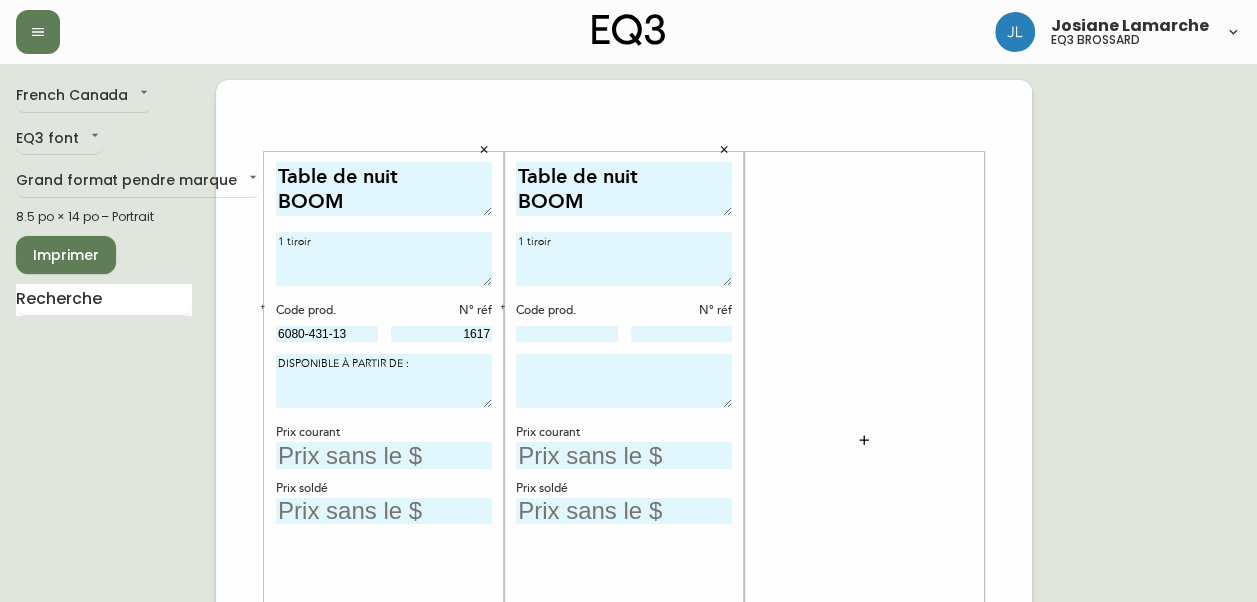 click on "DISPONIBLE À PARTIR DE :" at bounding box center (384, 381) 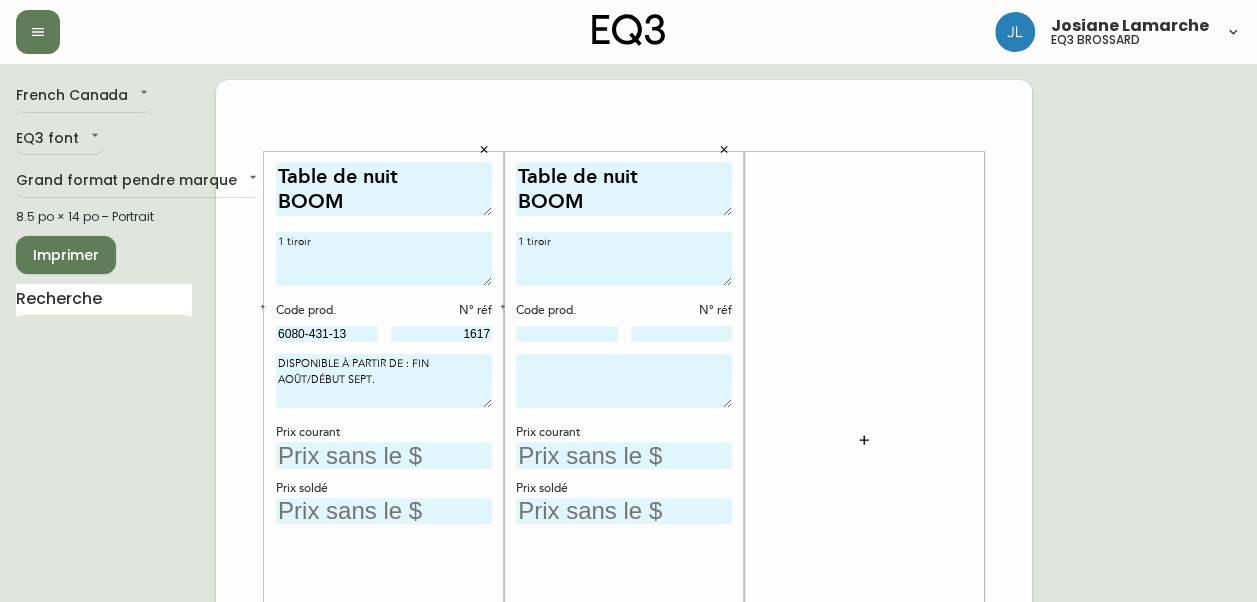 click on "DISPONIBLE À PARTIR DE : FIN AOÛT/DÉBUT SEPT." at bounding box center [384, 381] 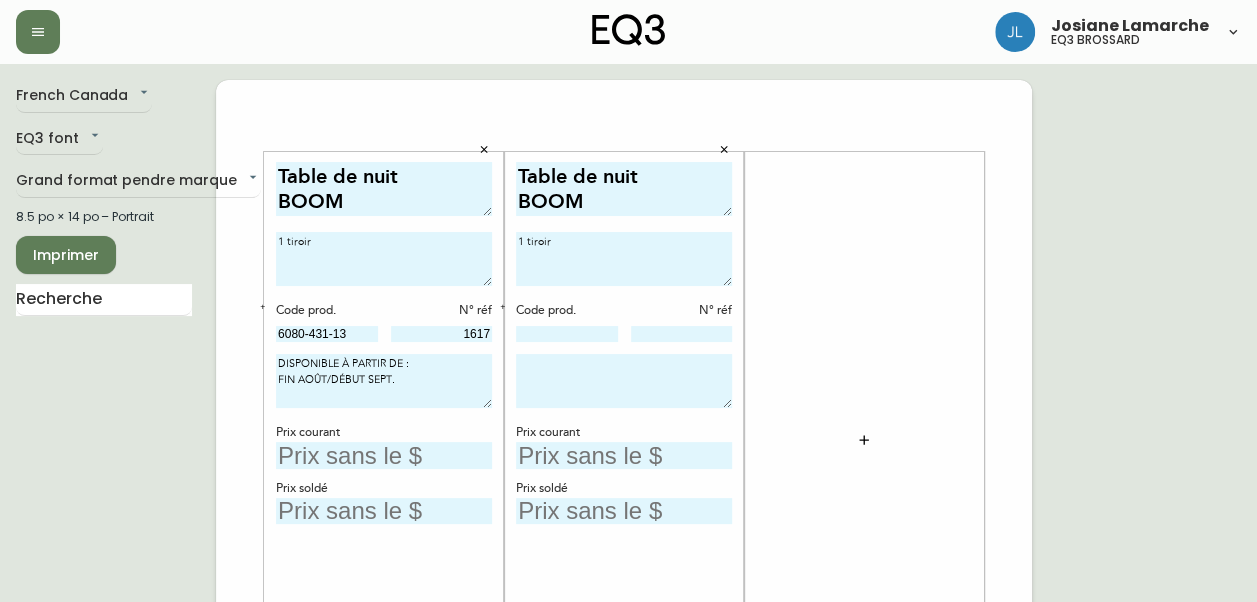 click on "DISPONIBLE À PARTIR DE :
FIN AOÛT/DÉBUT SEPT." at bounding box center (384, 381) 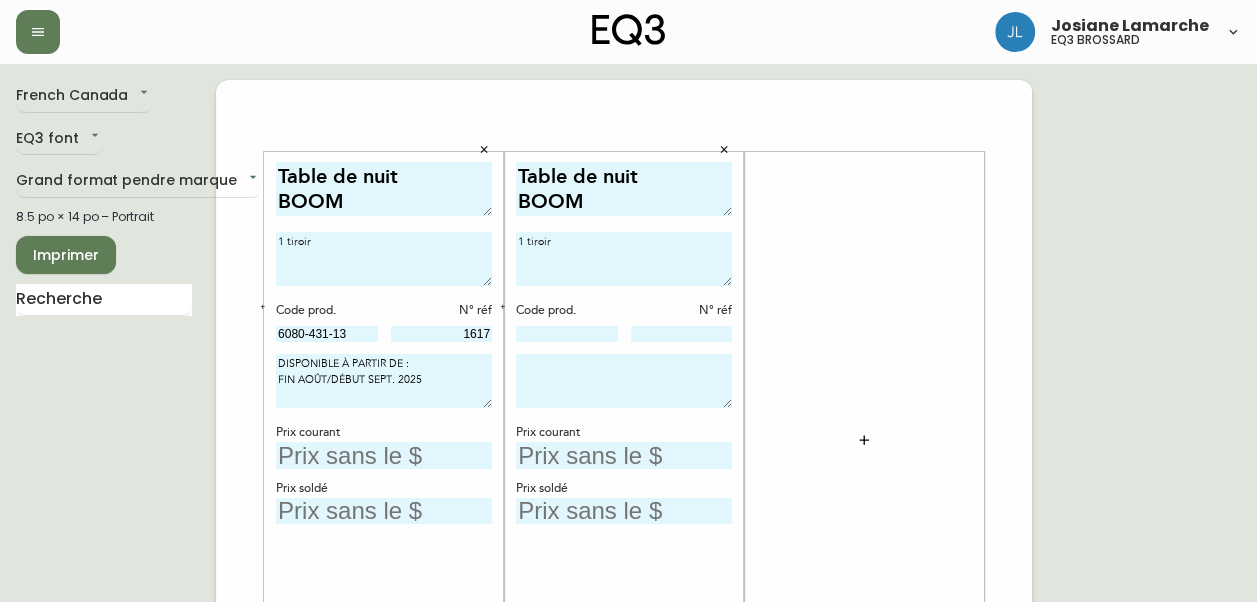 drag, startPoint x: 426, startPoint y: 381, endPoint x: 244, endPoint y: 348, distance: 184.96756 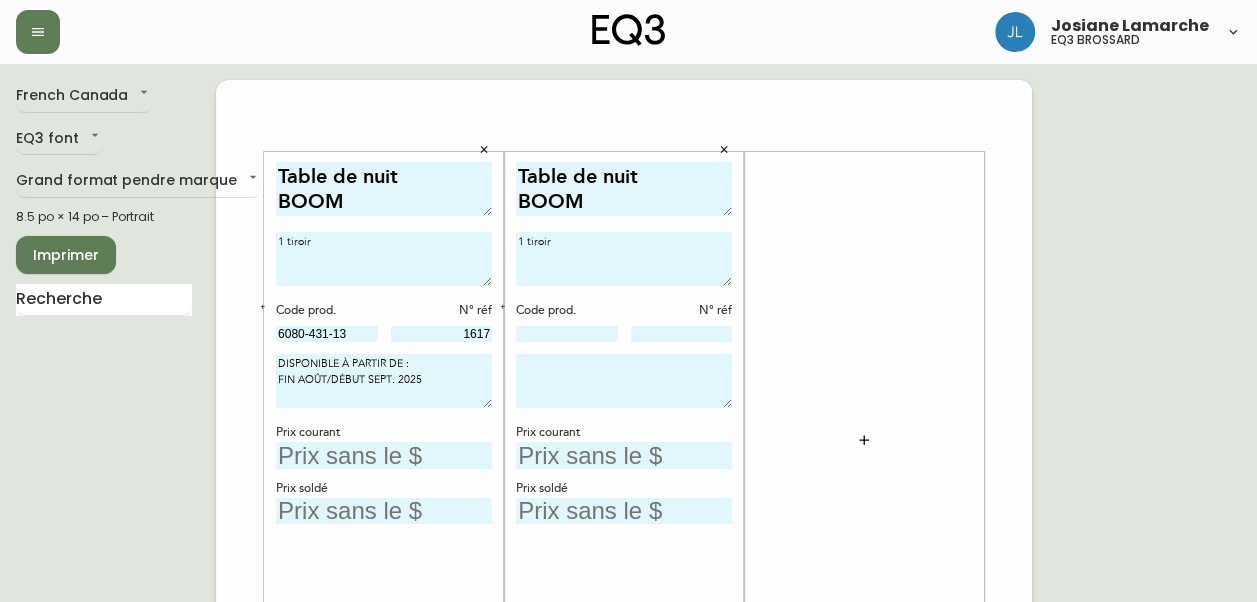 type on "DISPONIBLE À PARTIR DE :
FIN AOÛT/DÉBUT SEPT. 2025" 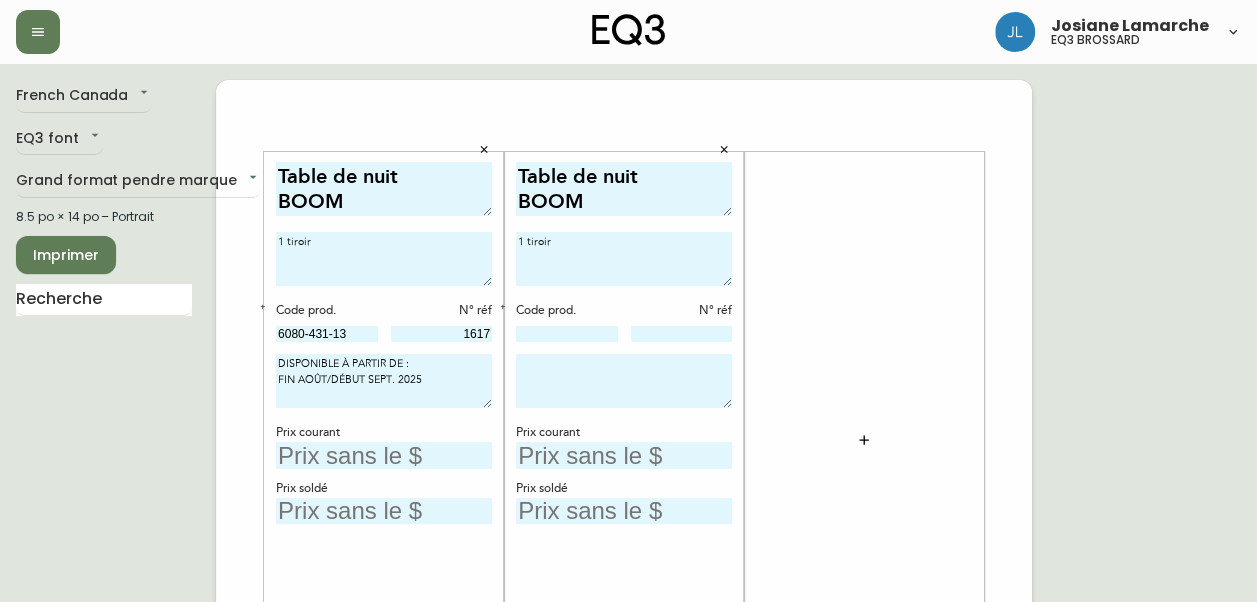 click at bounding box center [624, 381] 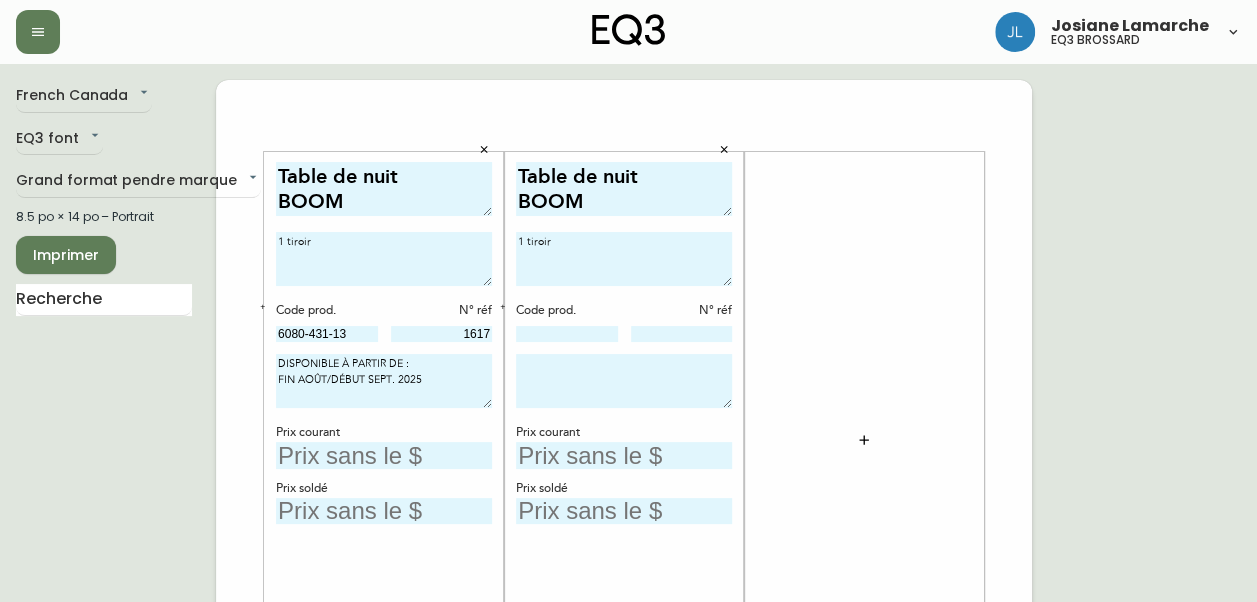 paste on "DISPONIBLE À PARTIR DE :
FIN AOÛT/DÉBUT SEPT. 2025" 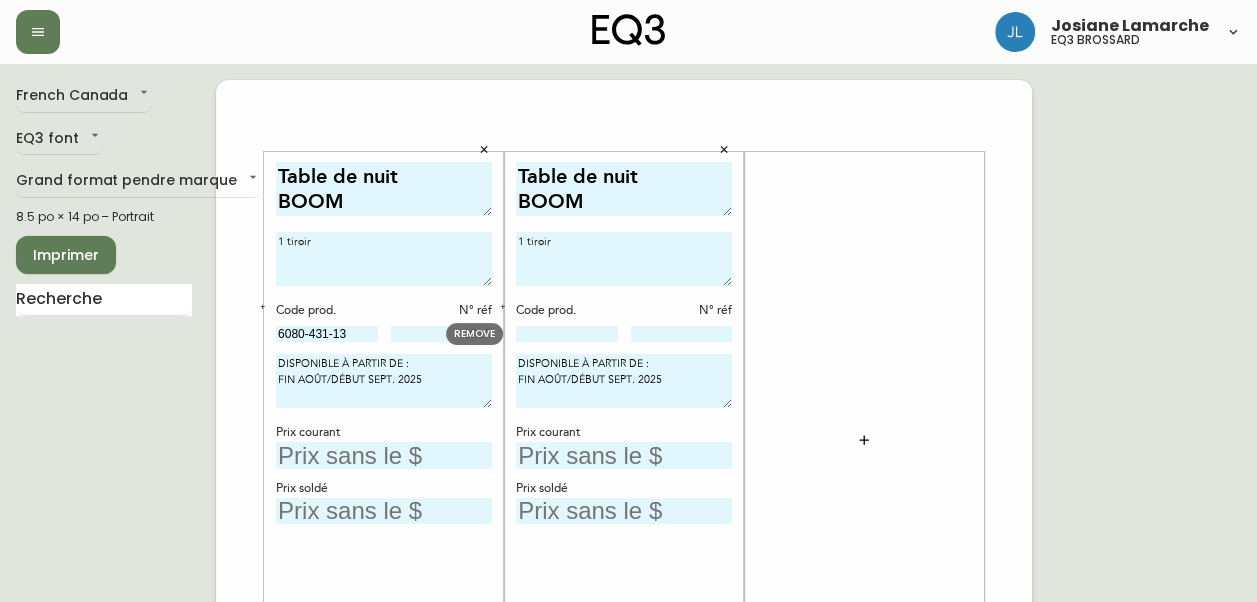 type on "DISPONIBLE À PARTIR DE :
FIN AOÛT/DÉBUT SEPT. 2025" 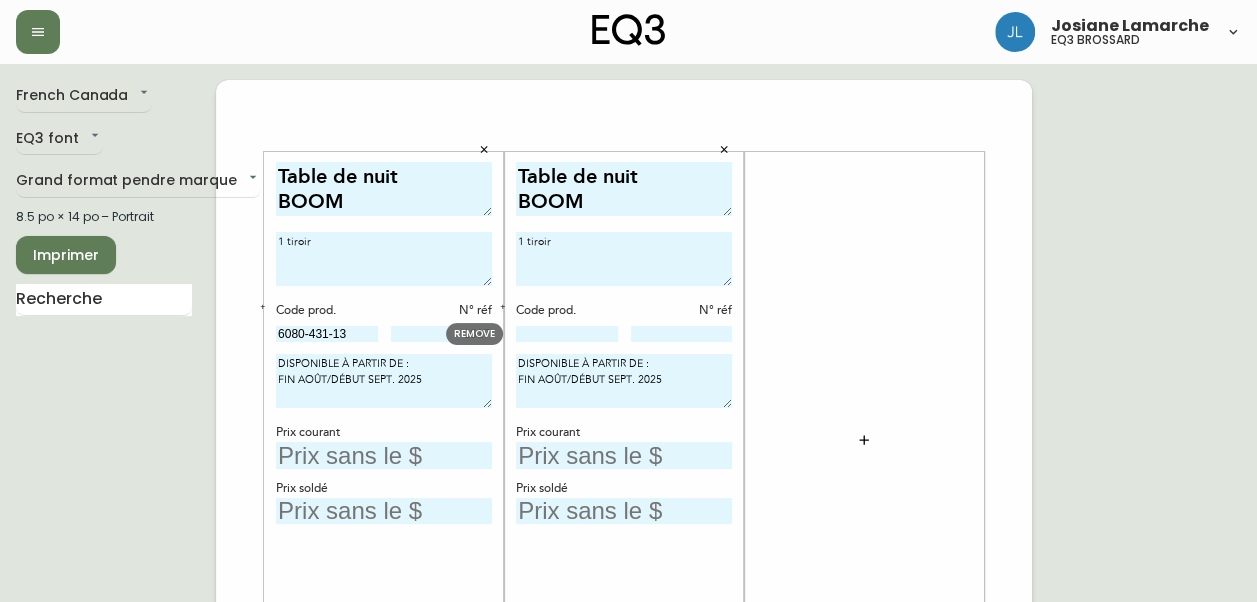 click at bounding box center (567, 334) 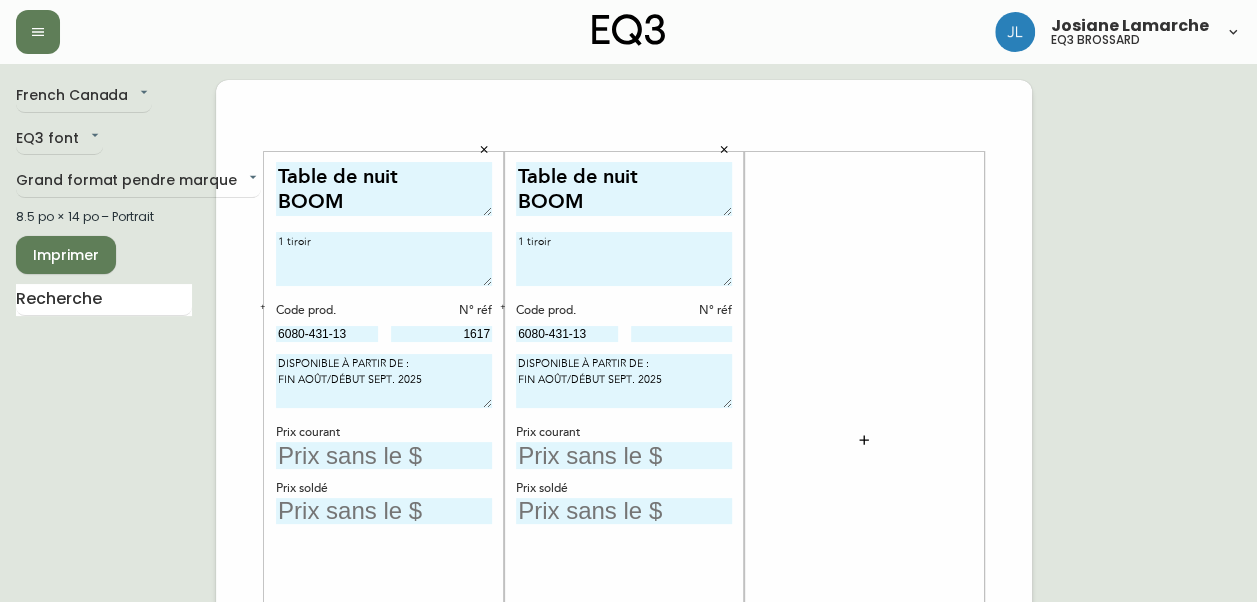 type on "6080-431-13" 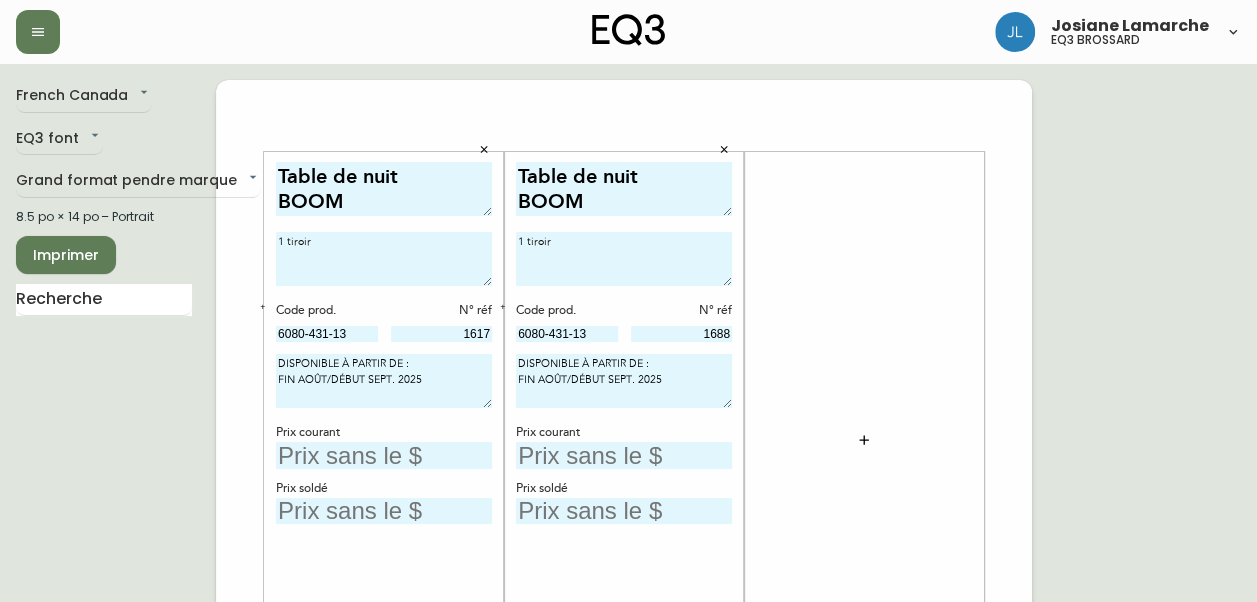 type on "1688" 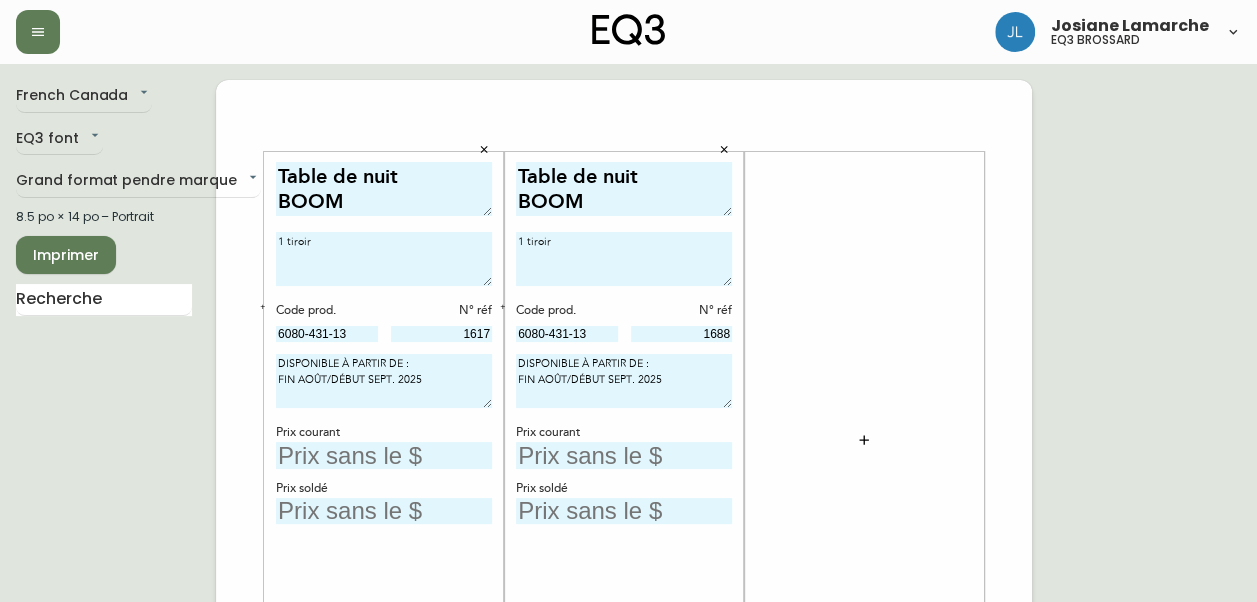 click at bounding box center (384, 455) 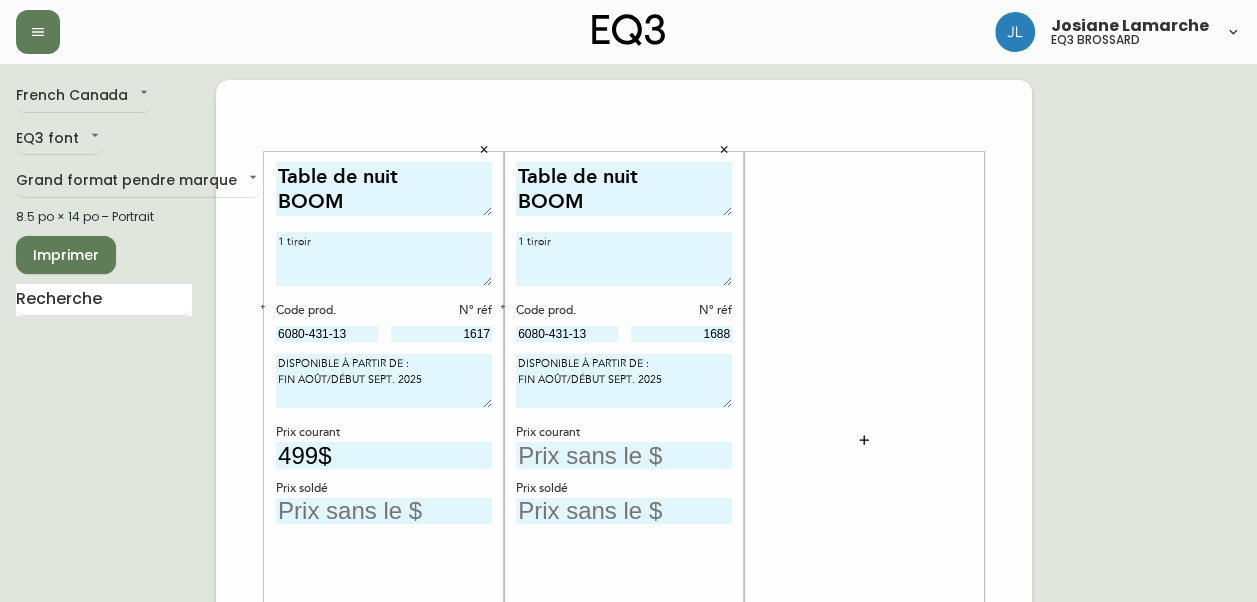 type on "499$" 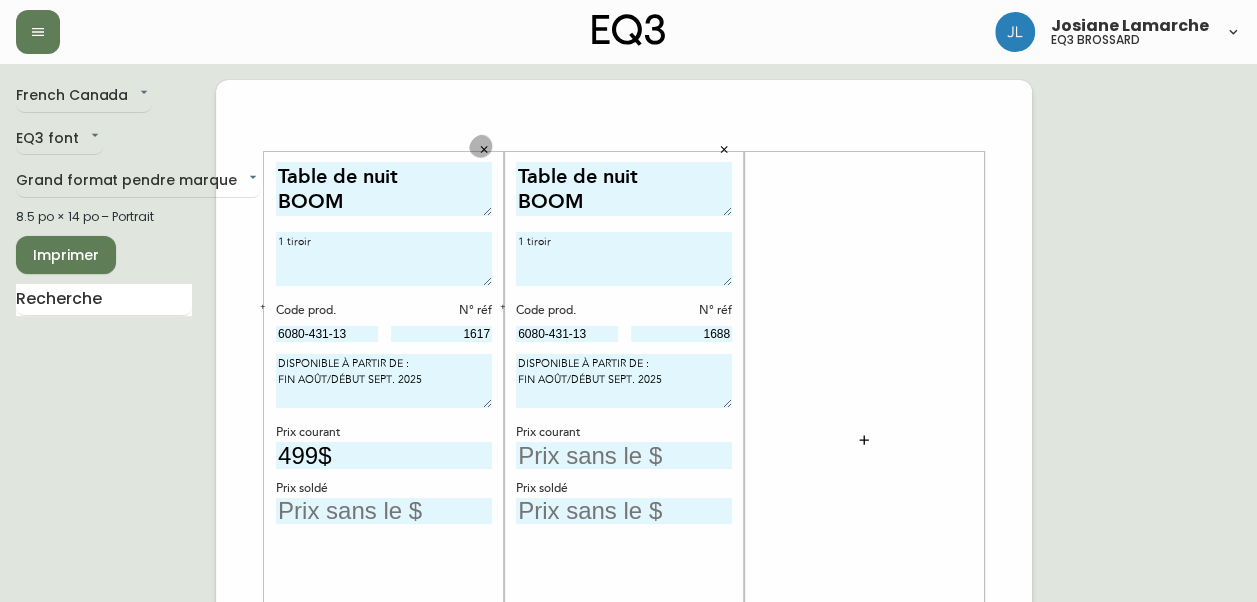 type 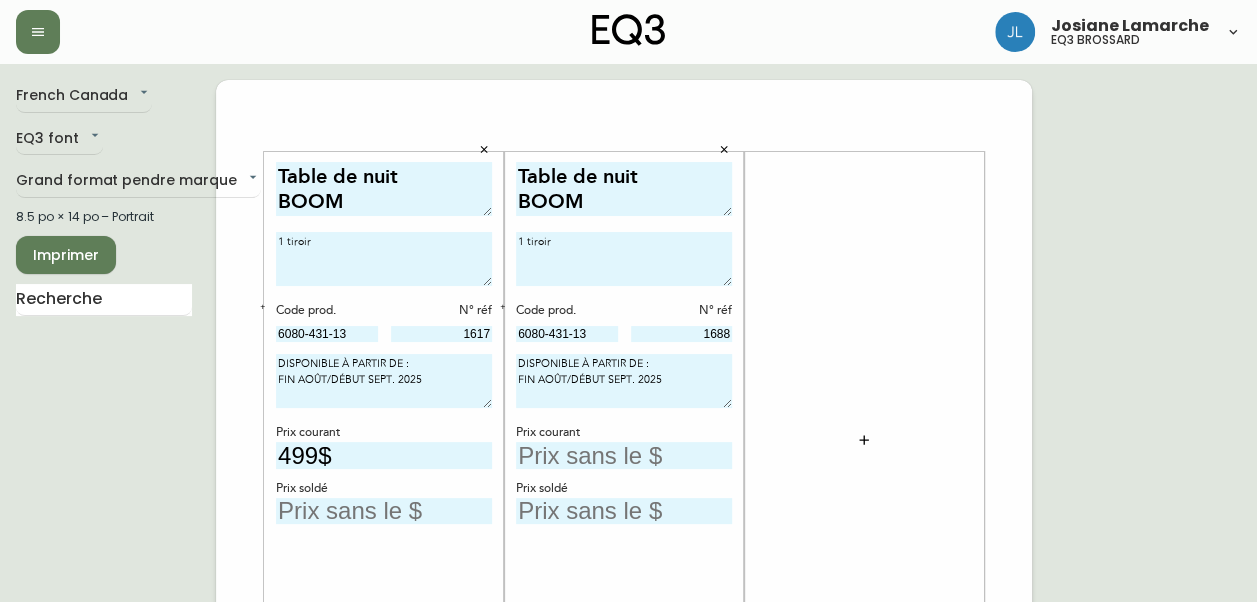 type 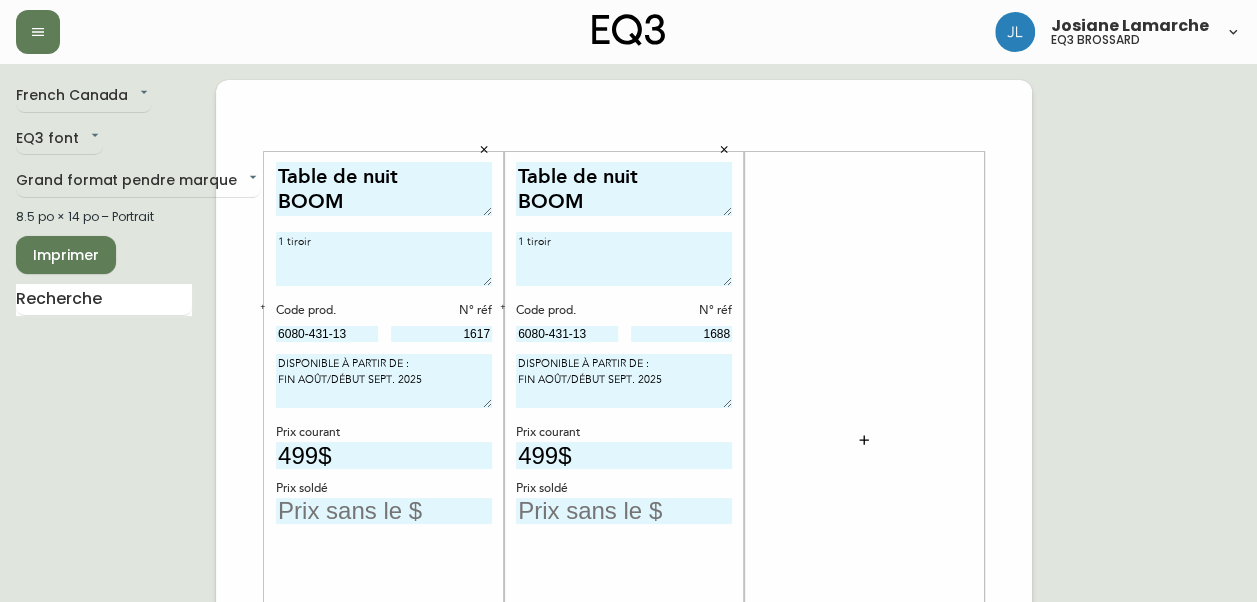 type on "499$" 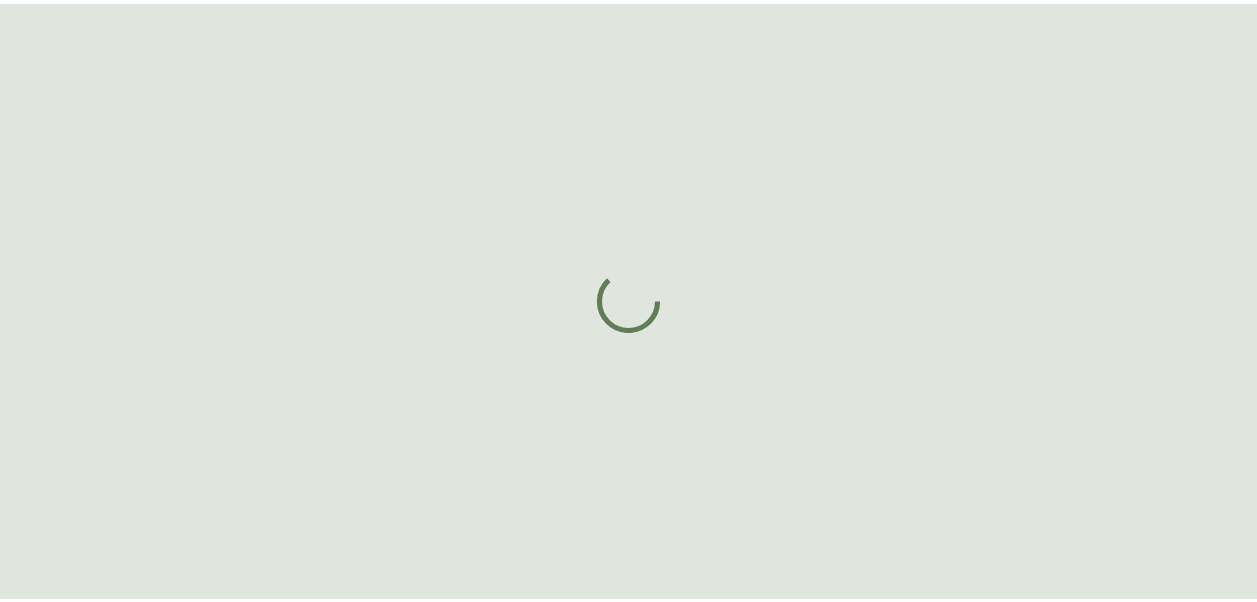 scroll, scrollTop: 0, scrollLeft: 0, axis: both 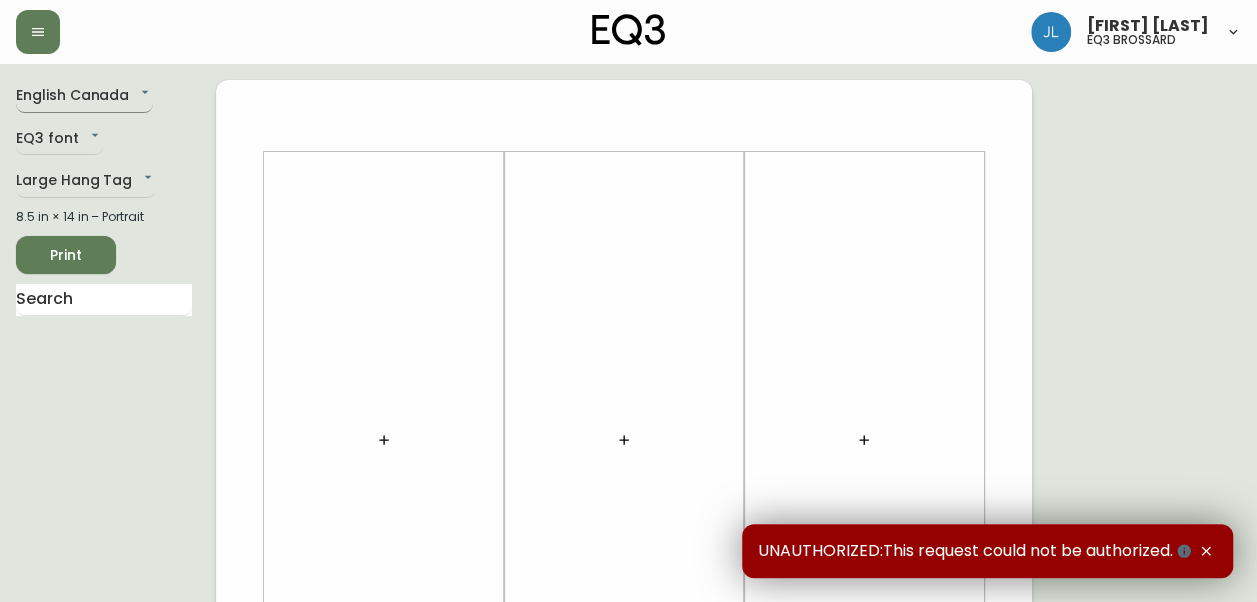 click on "[FIRST] [LAST] eq3 brossard [GEOGRAPHY] [GEOGRAPHY] EQ3 font EQ3 Large Hang Tag large 8.5 in × 14 in – Portrait Print UNAUTHORIZED:This request could not be authorized." at bounding box center [628, 712] 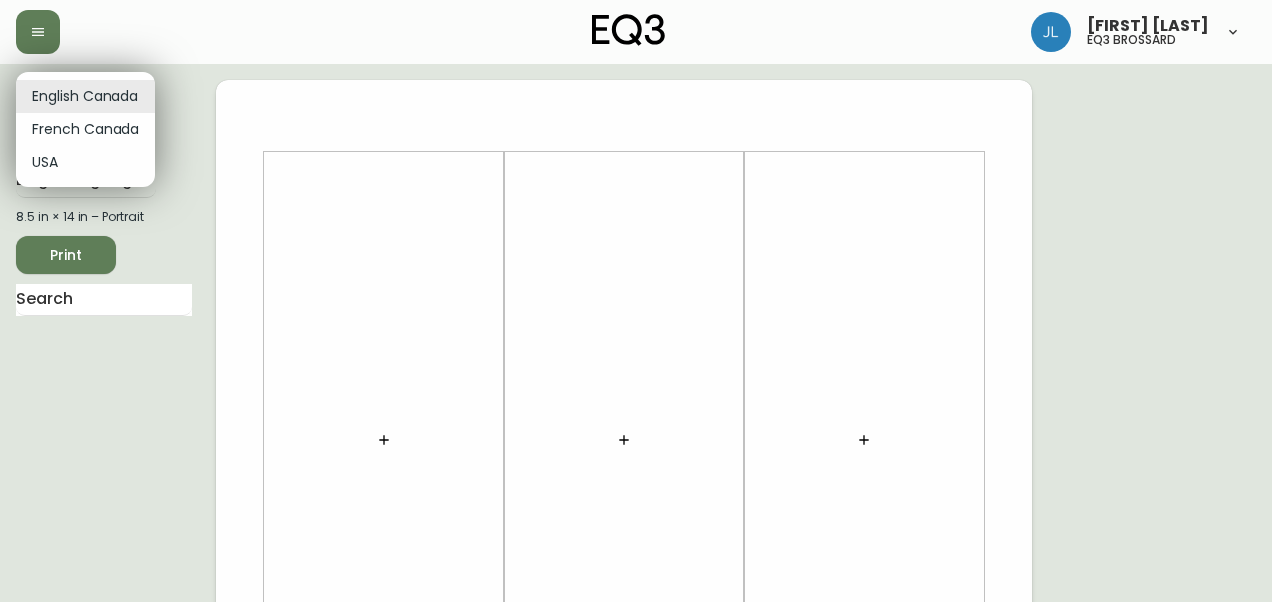 click at bounding box center (636, 301) 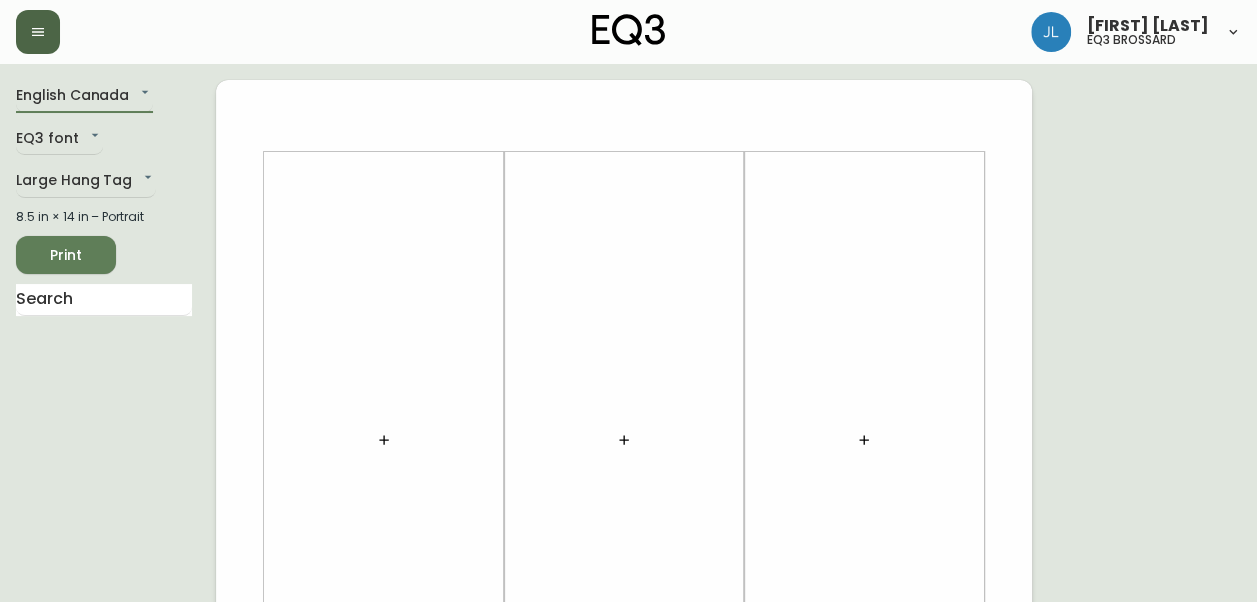 click at bounding box center [38, 32] 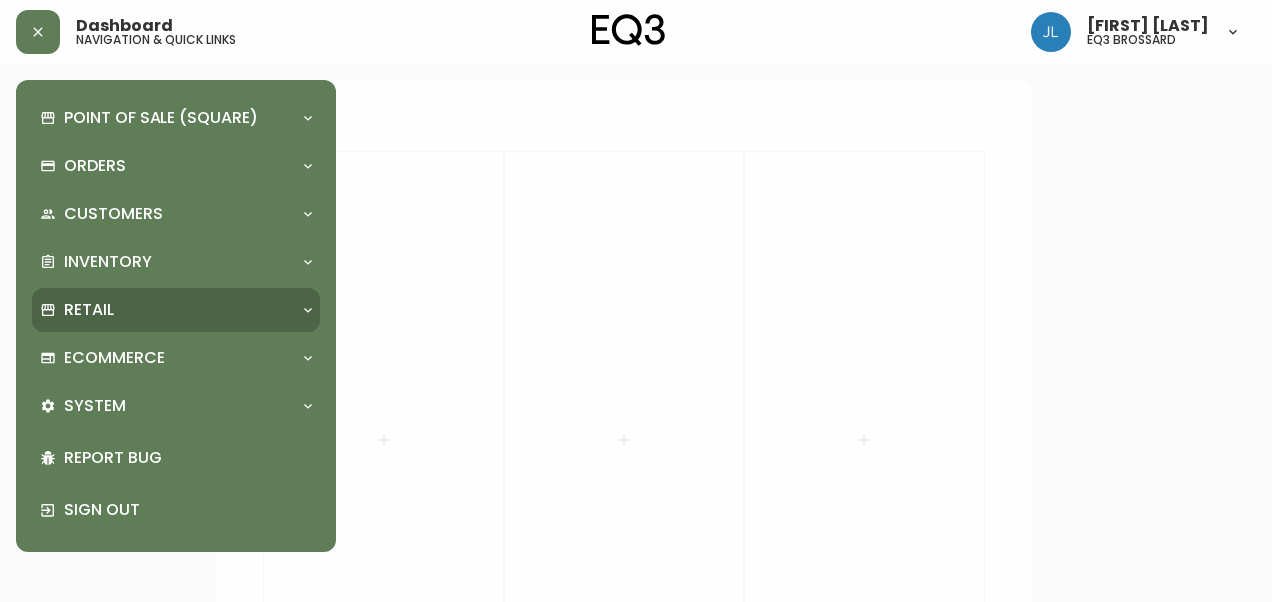 click on "Retail" at bounding box center (166, 310) 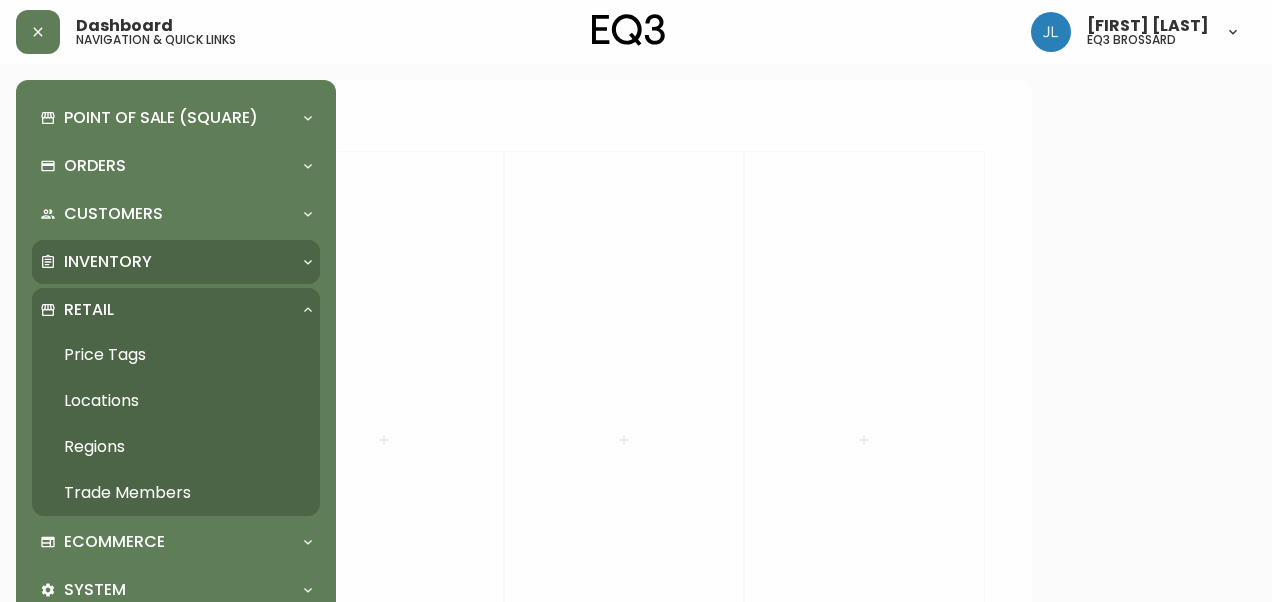 click on "Inventory" at bounding box center (108, 262) 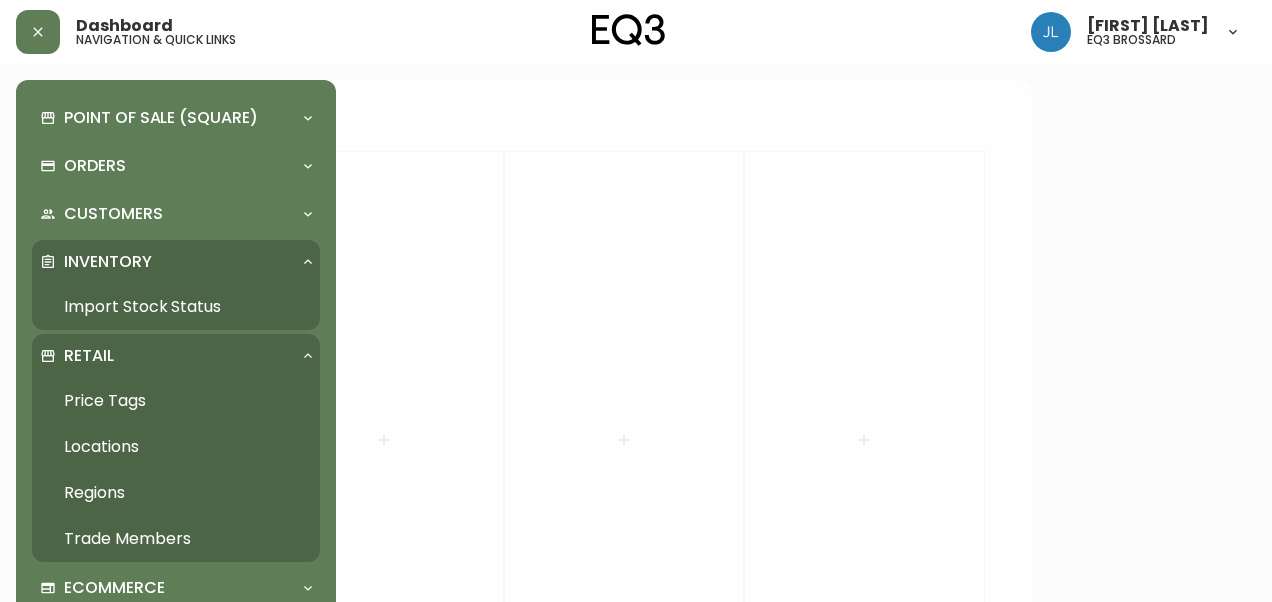 click on "Import Stock Status" at bounding box center (176, 307) 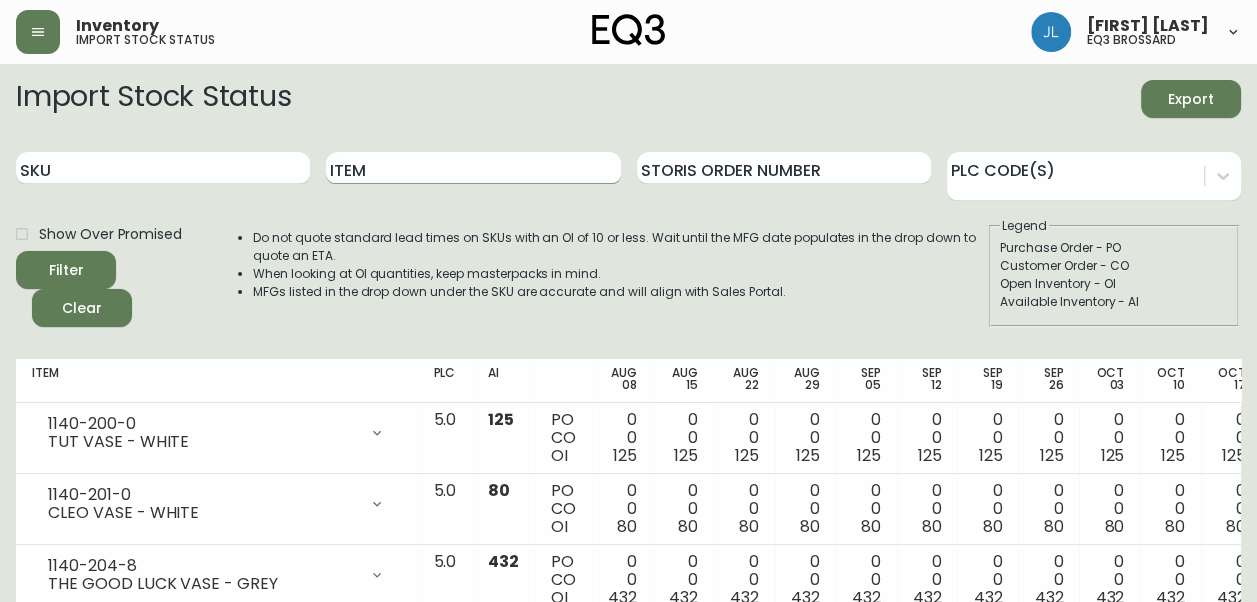 click on "Item" at bounding box center [473, 168] 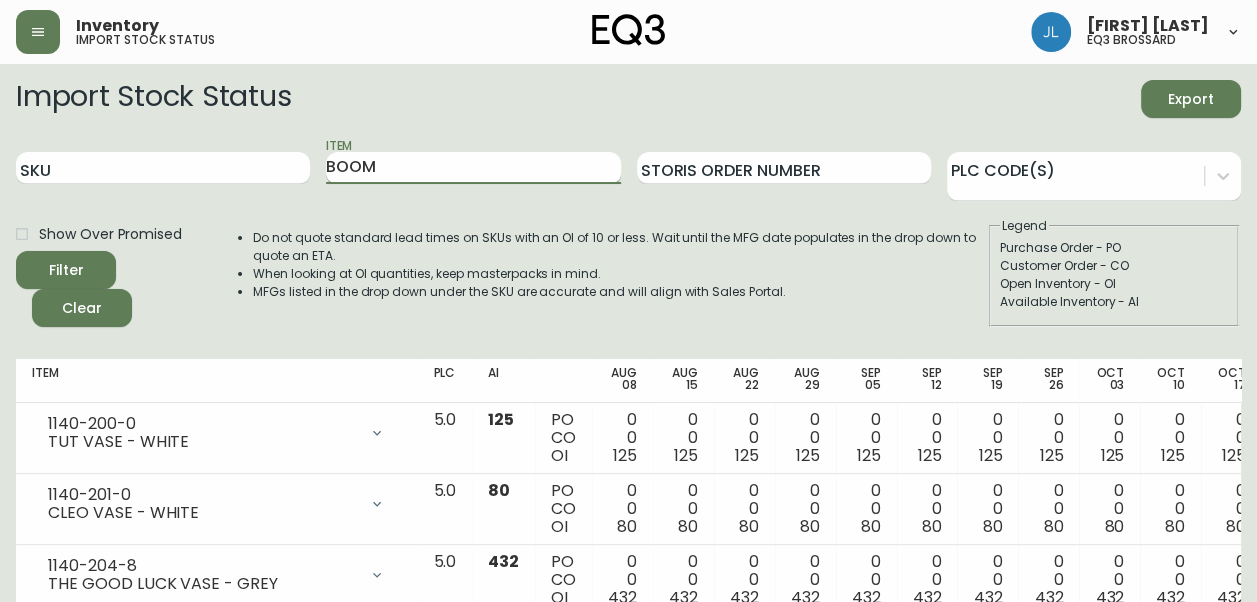 type on "BOOM" 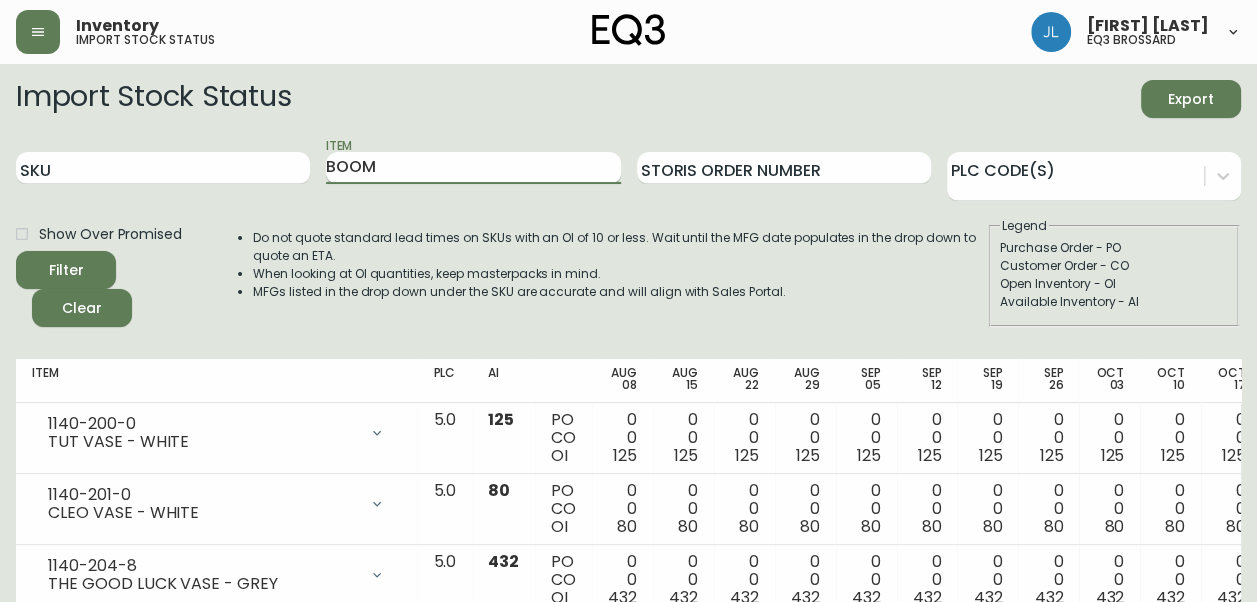 click on "Filter" at bounding box center [66, 270] 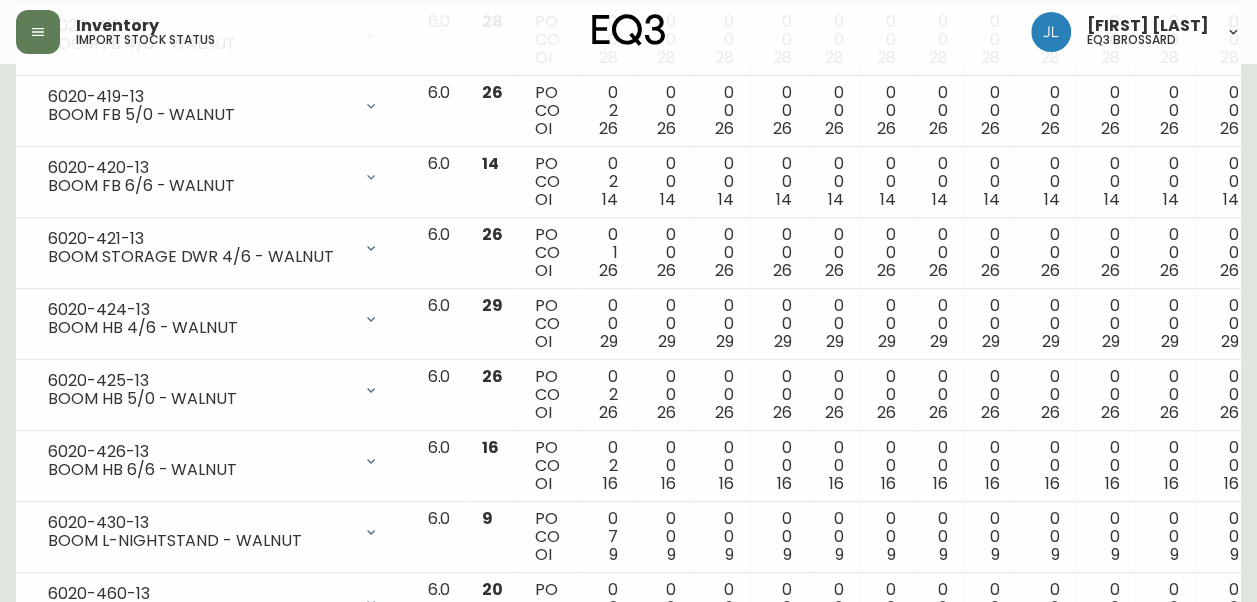 scroll, scrollTop: 920, scrollLeft: 0, axis: vertical 